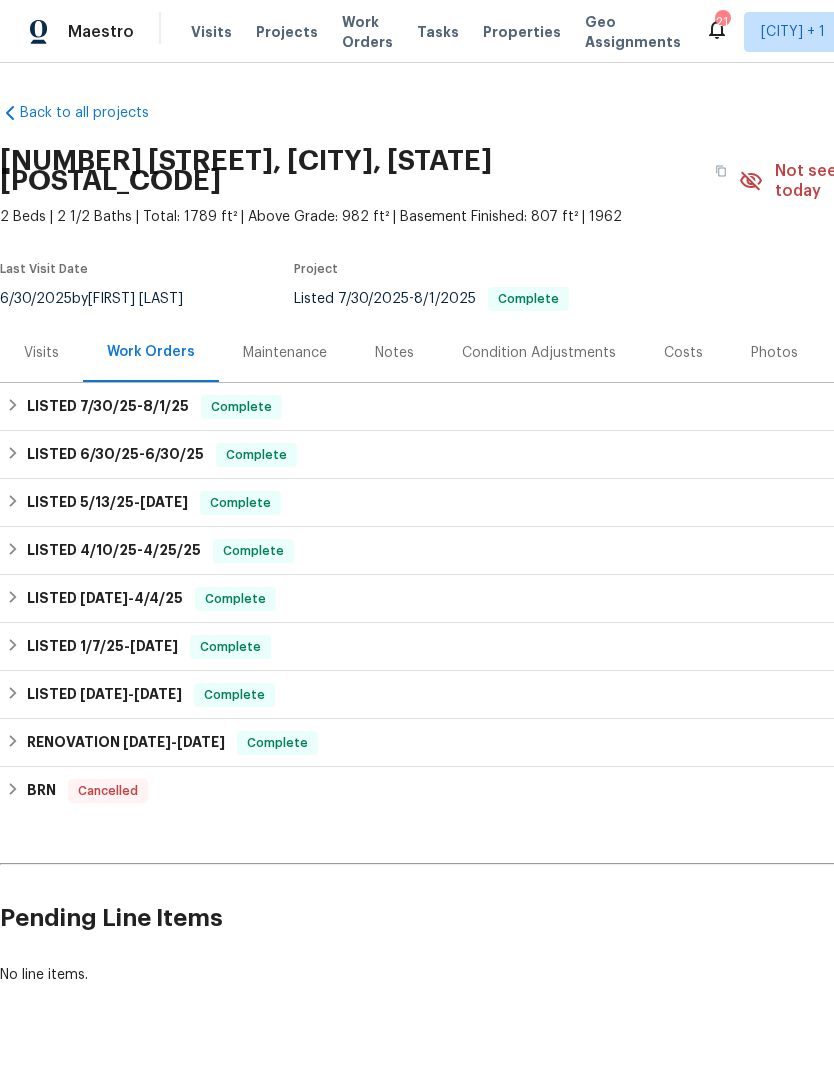 scroll, scrollTop: 0, scrollLeft: 0, axis: both 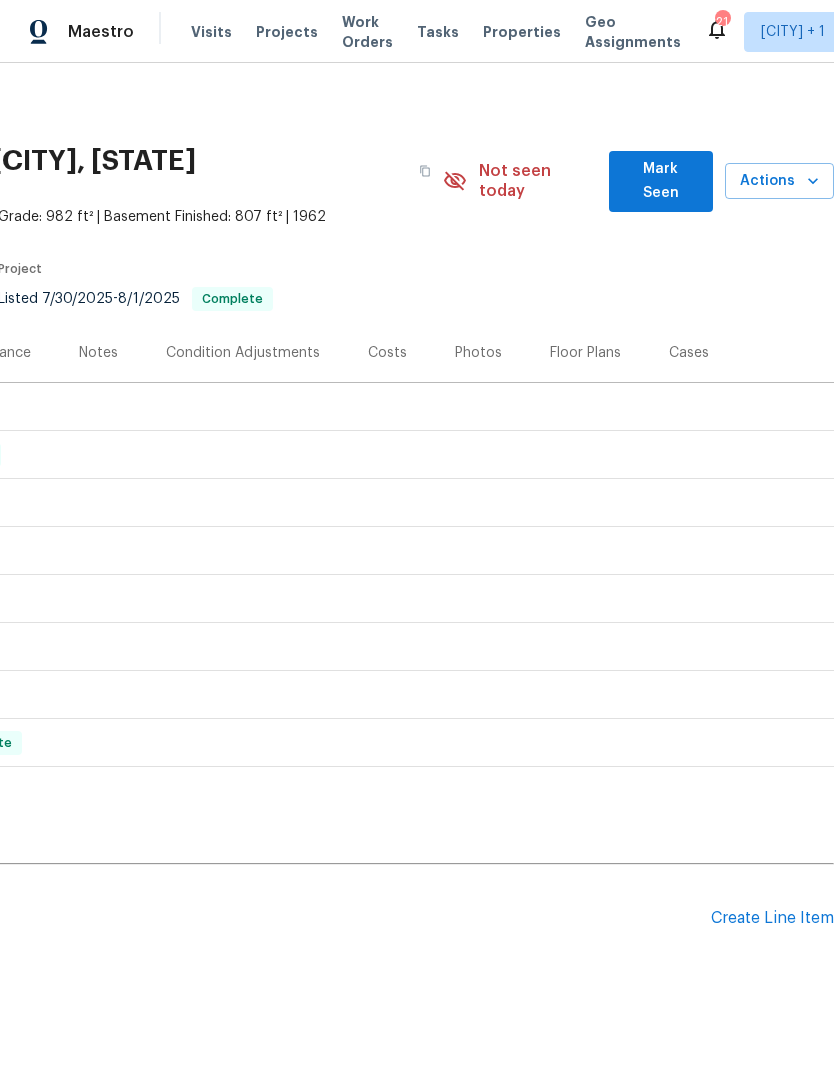 click on "Create Line Item" at bounding box center [772, 918] 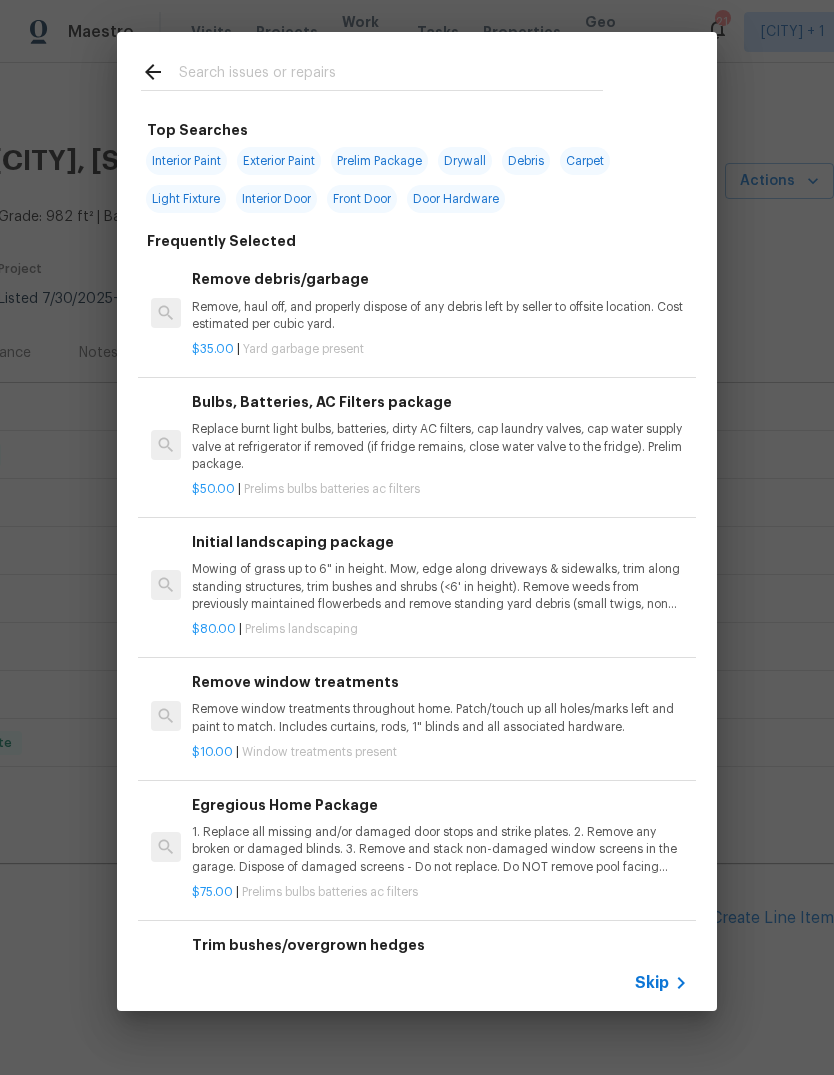 click on "Skip" at bounding box center [652, 983] 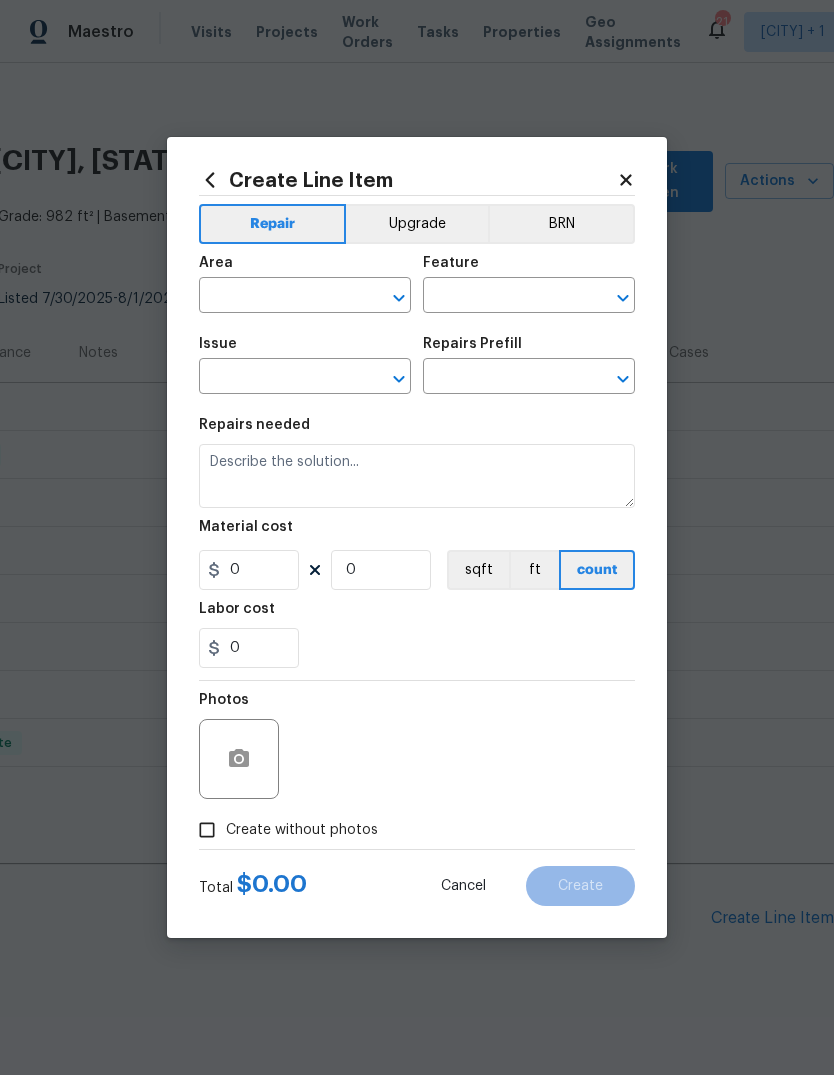 click at bounding box center [277, 297] 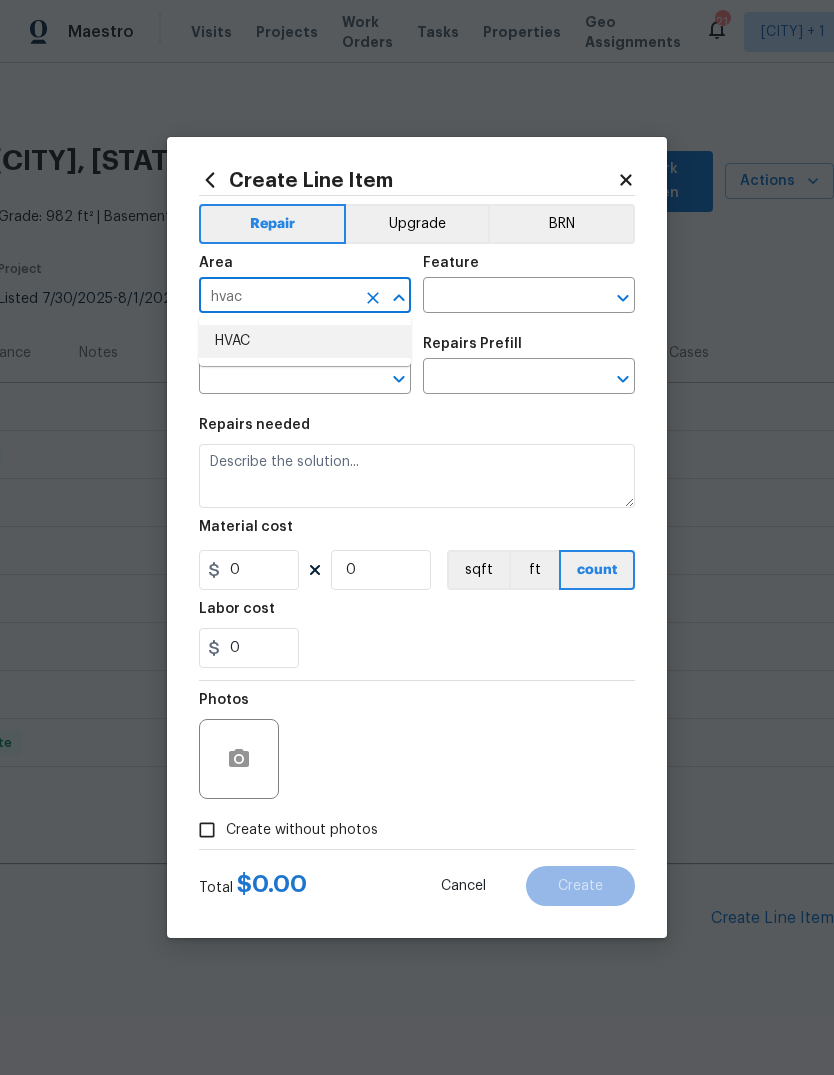 click on "HVAC" at bounding box center [305, 341] 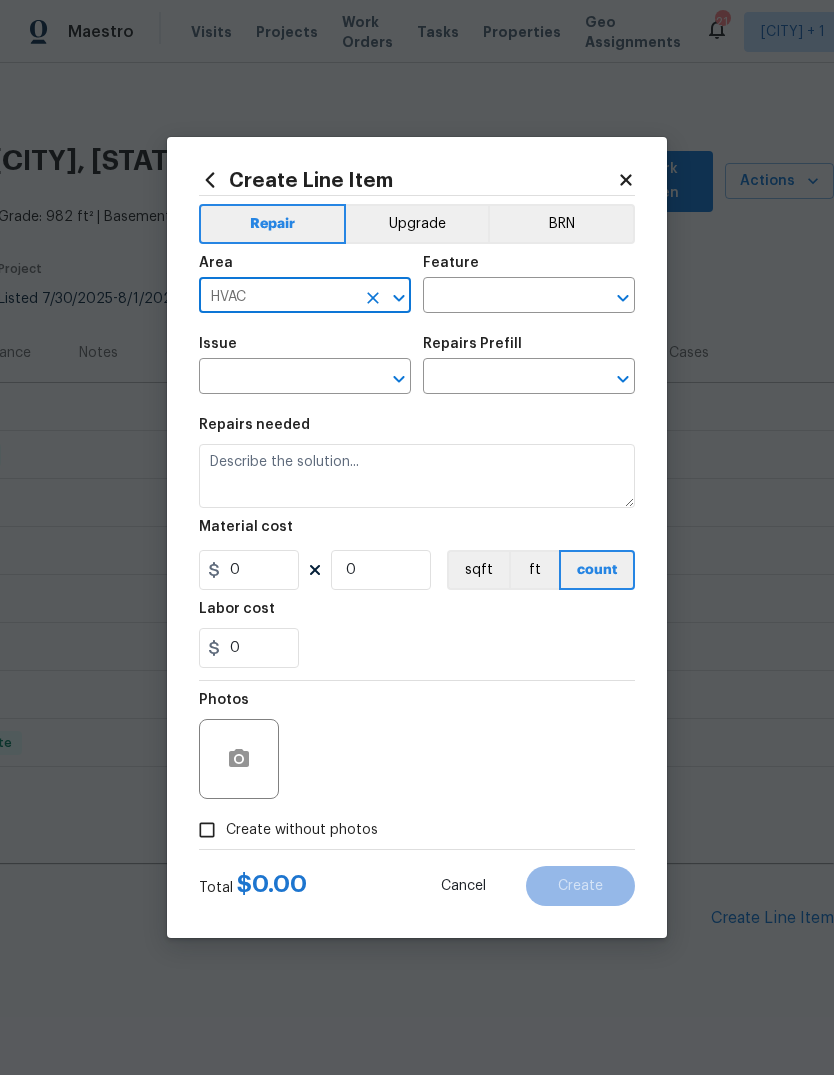 click at bounding box center (501, 297) 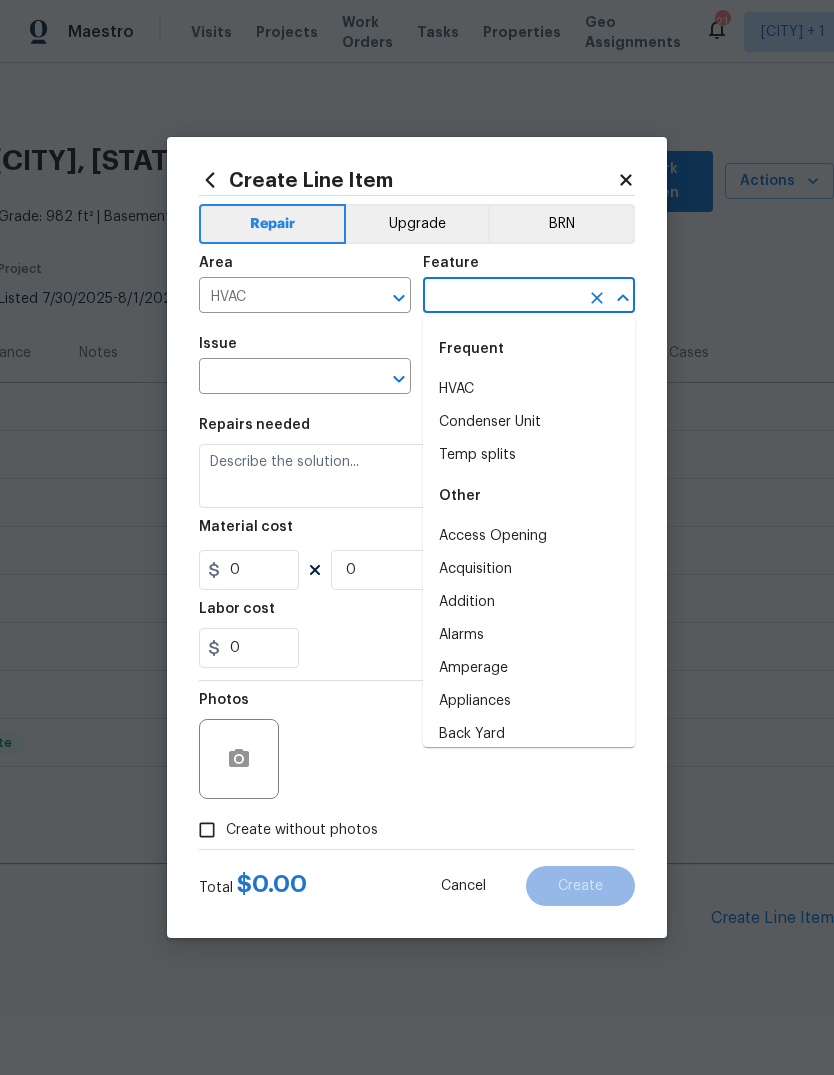 click on "HVAC" at bounding box center (529, 389) 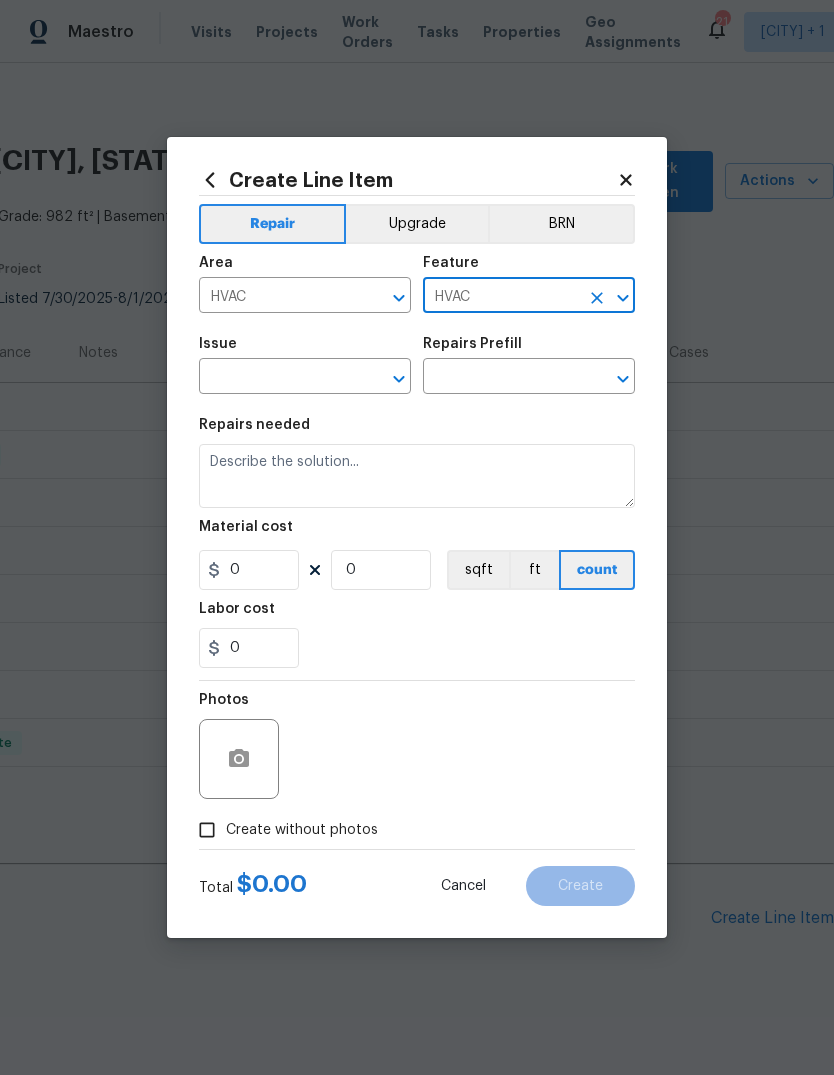 click at bounding box center (277, 378) 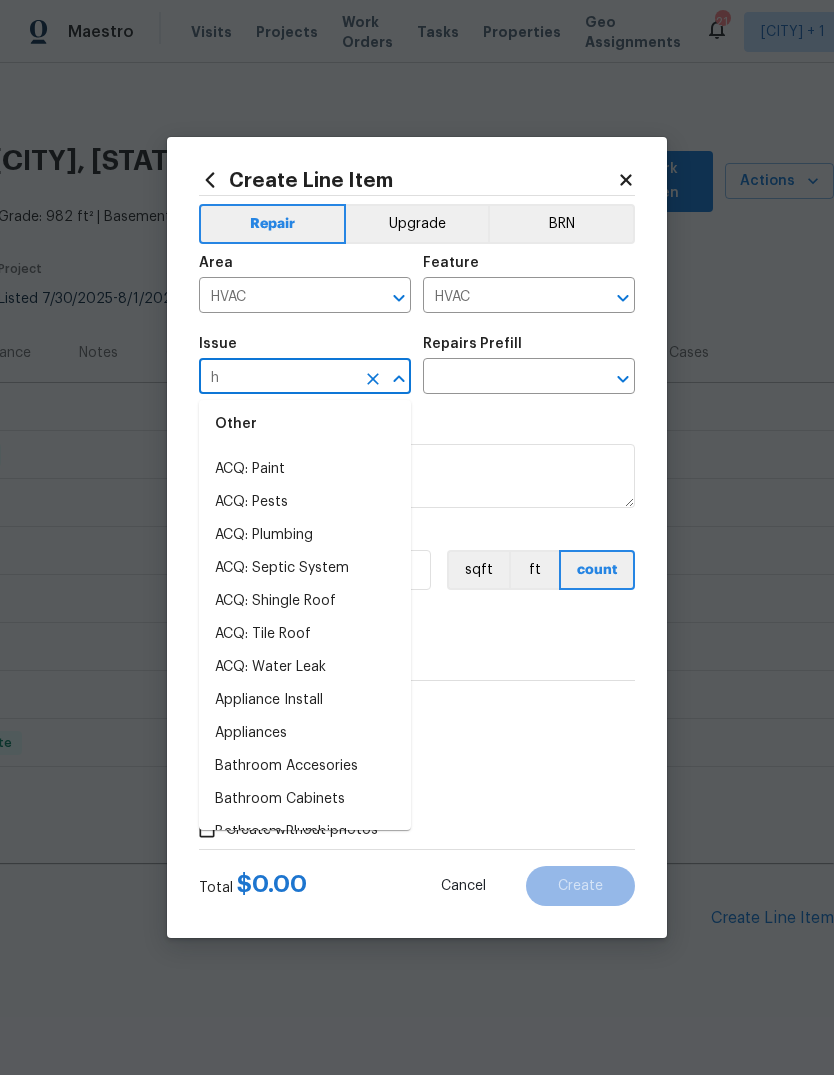 scroll, scrollTop: 0, scrollLeft: 0, axis: both 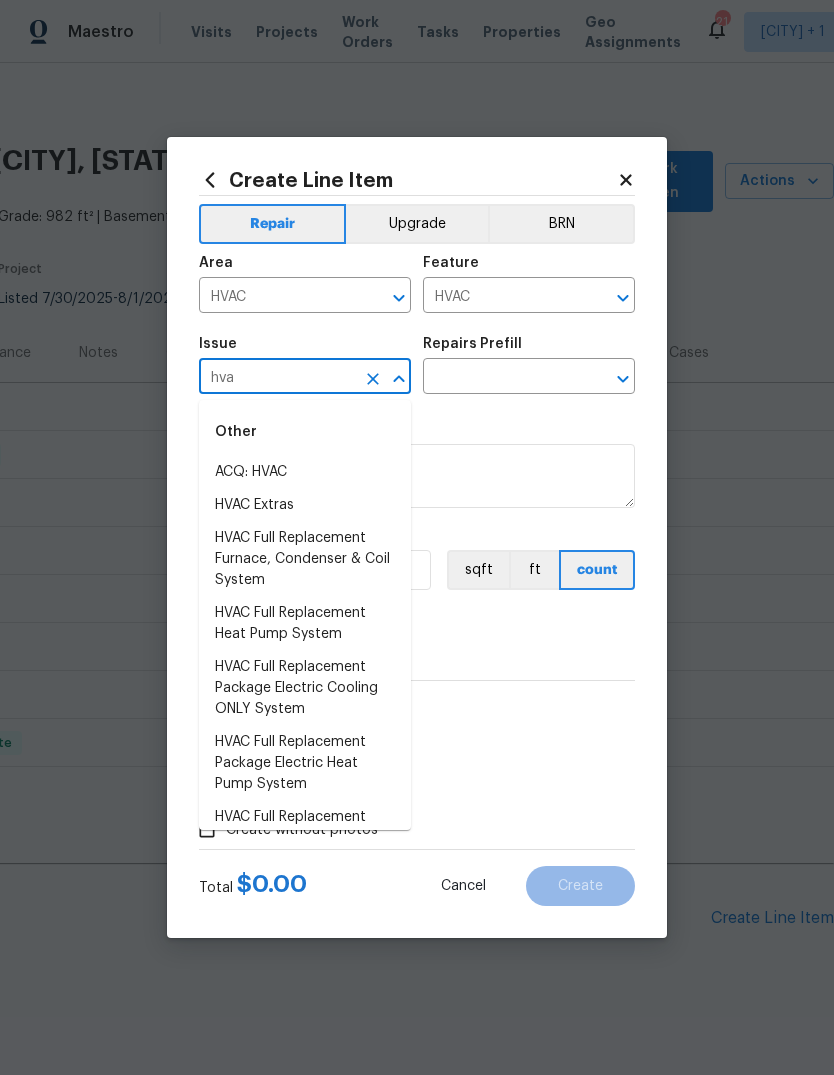 click on "HVAC Extras" at bounding box center [305, 505] 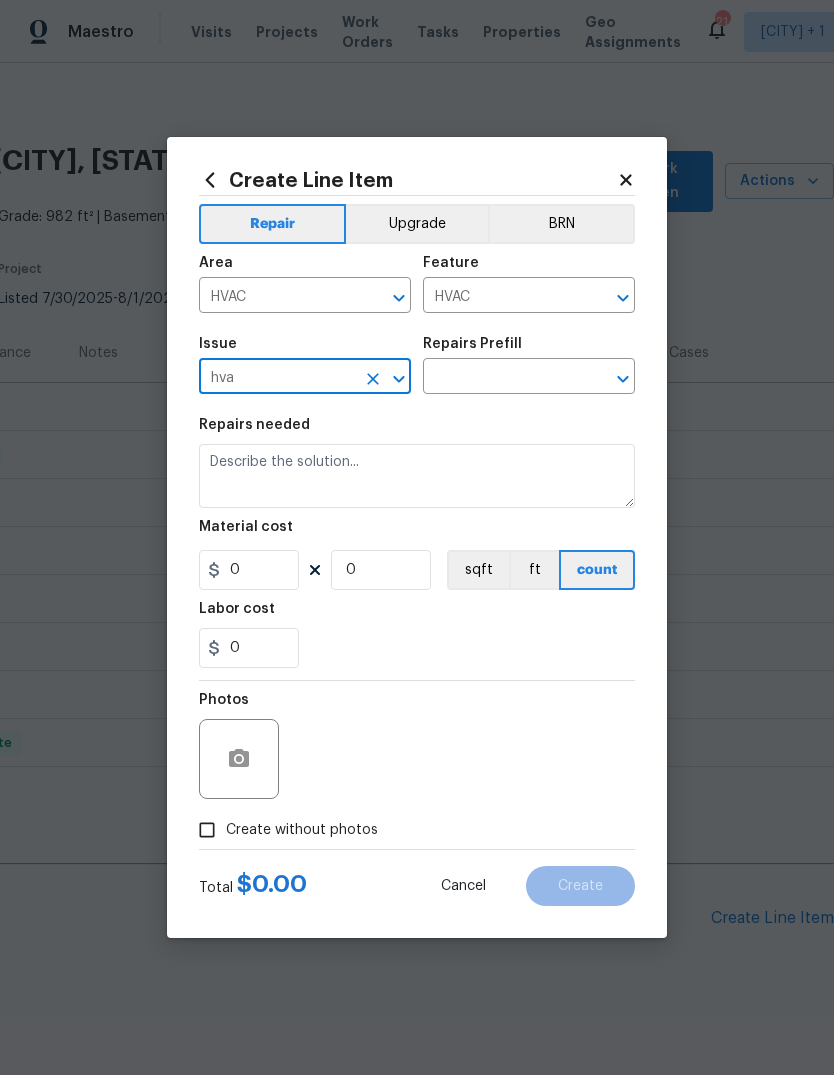 type on "HVAC Extras" 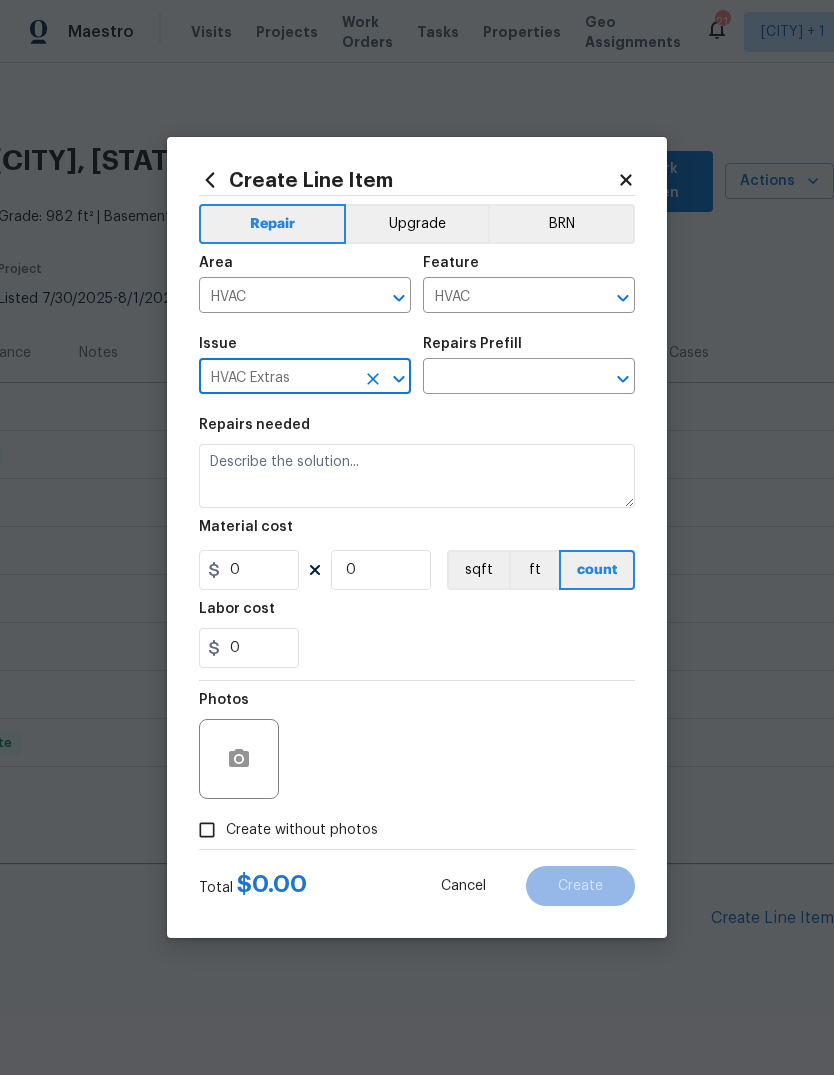 click at bounding box center (501, 378) 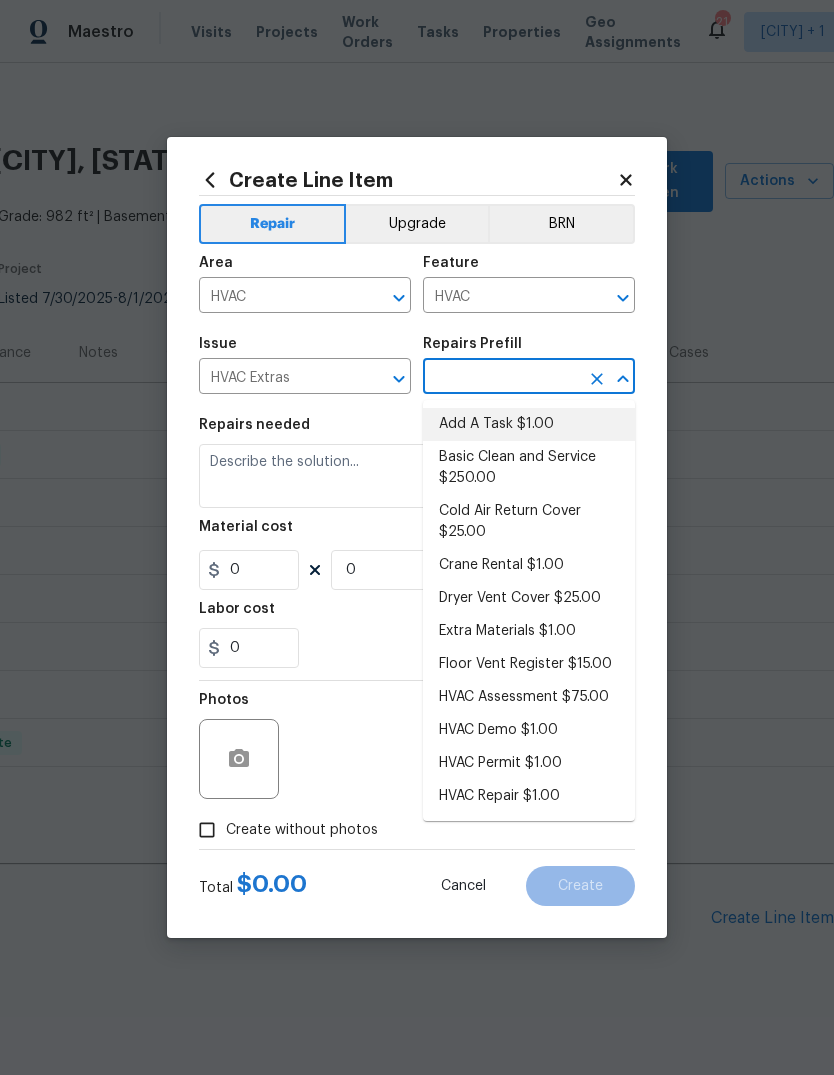 click on "Add A Task $1.00" at bounding box center [529, 424] 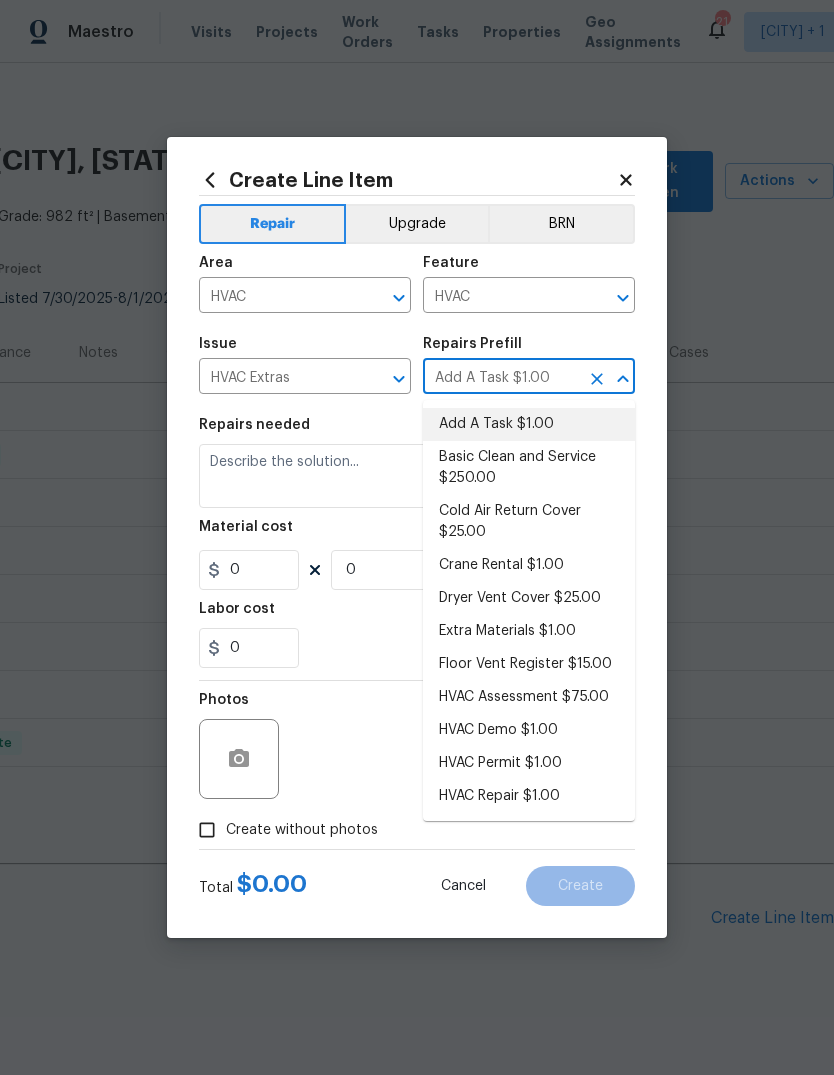 type 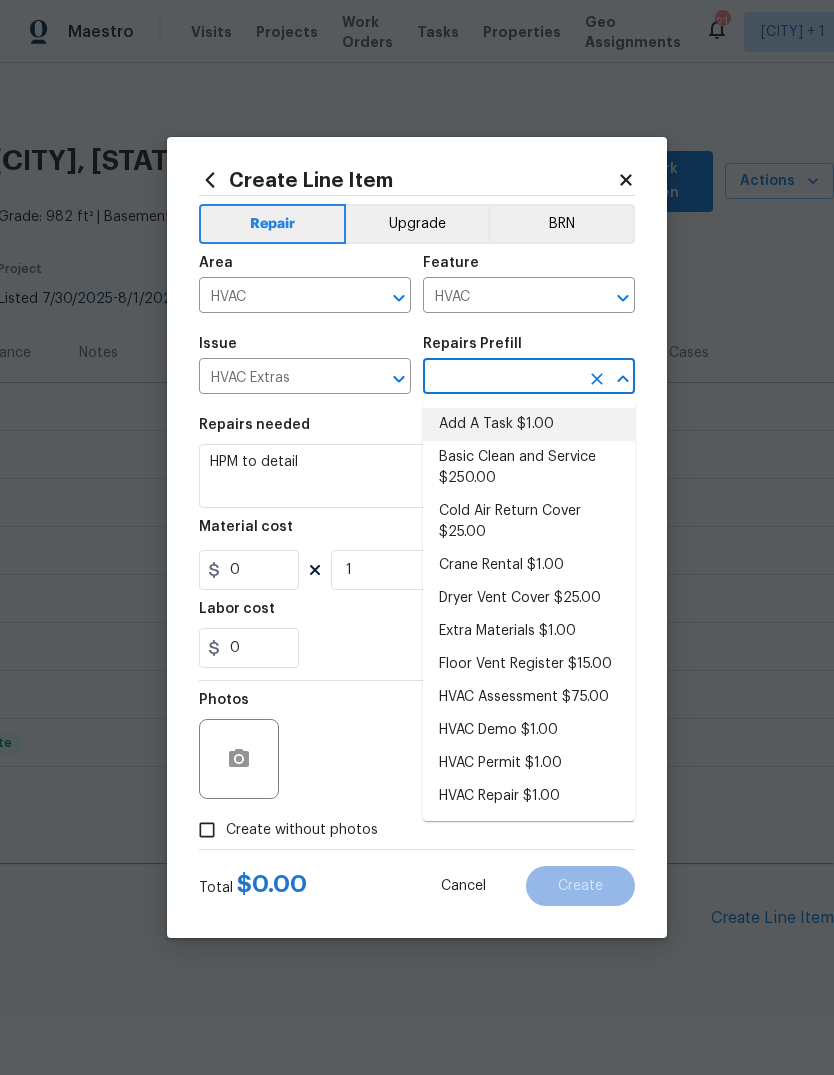 type on "Add A Task $1.00" 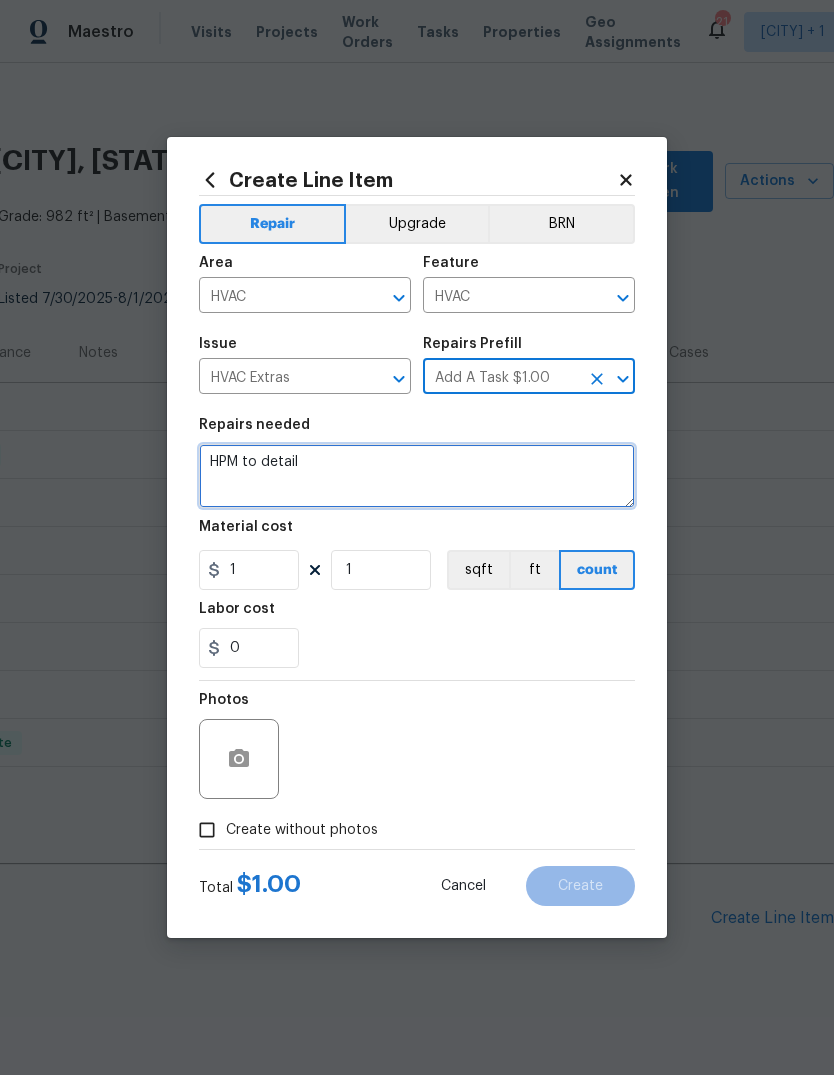 click on "HPM to detail" at bounding box center [417, 476] 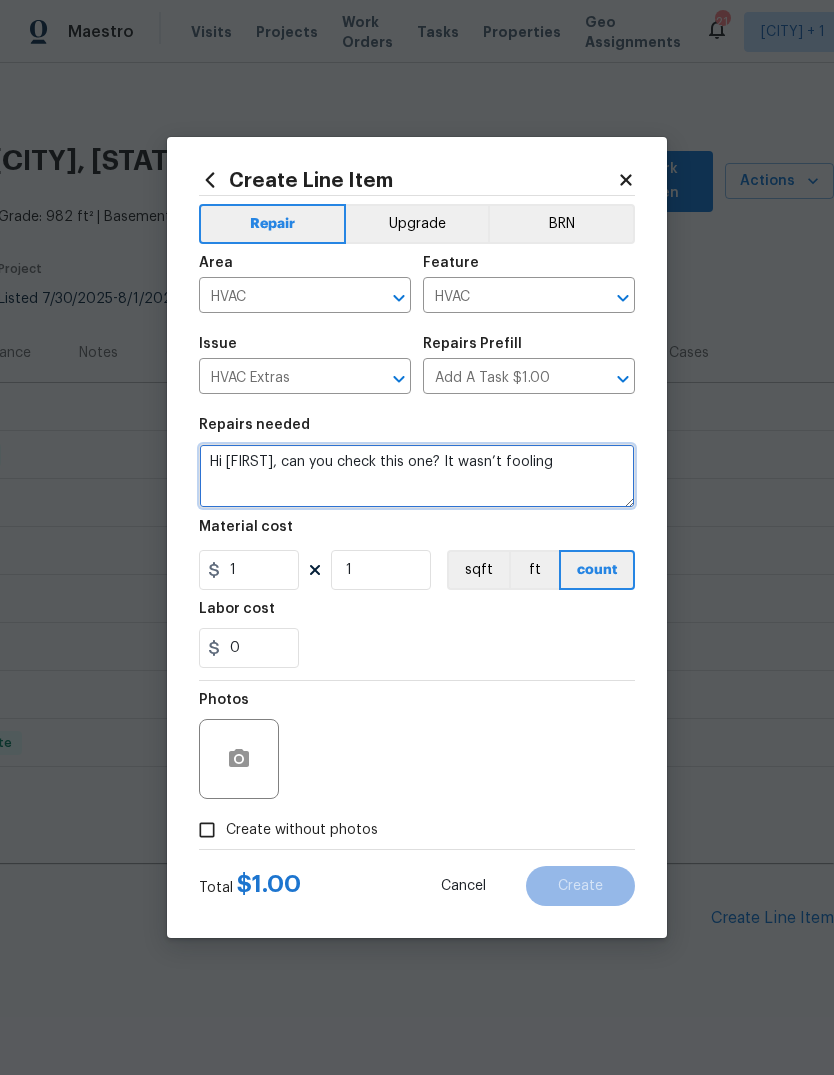 click on "Hi [FIRST], can you check this one? It wasn’t fooling" at bounding box center [417, 476] 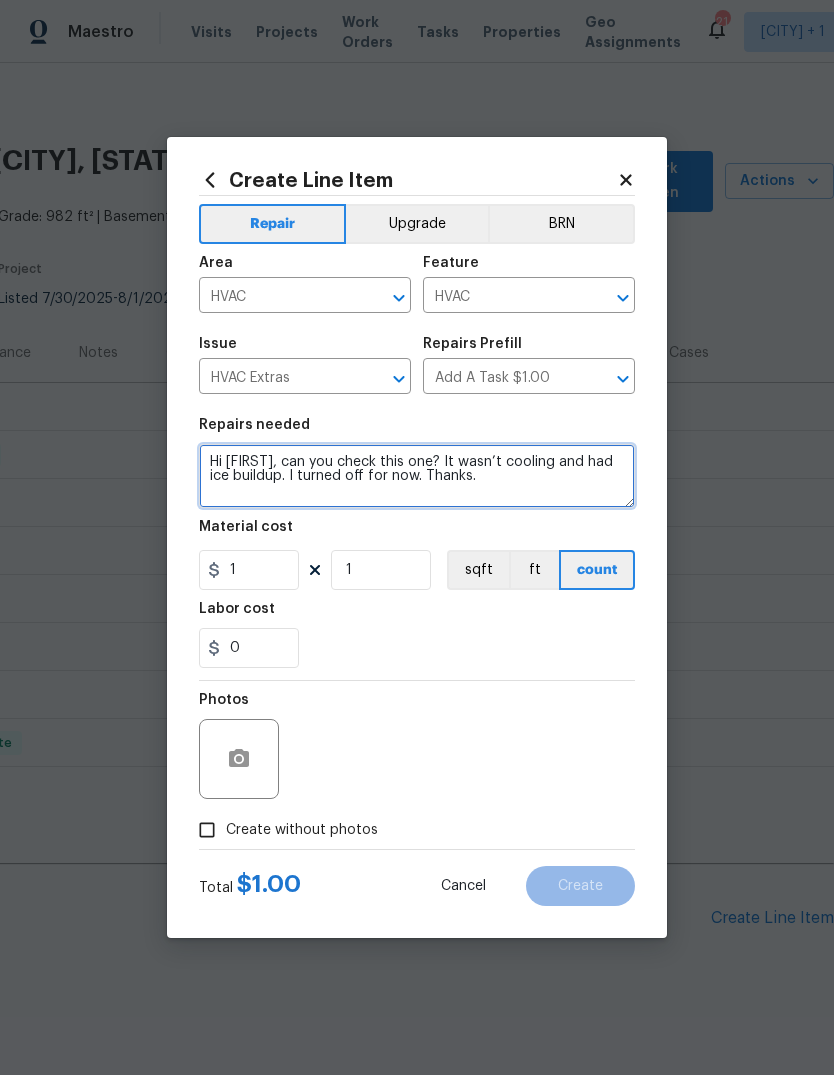 click on "Hi [FIRST], can you check this one? It wasn’t cooling and had ice buildup. I turned off for now. Thanks." at bounding box center [417, 476] 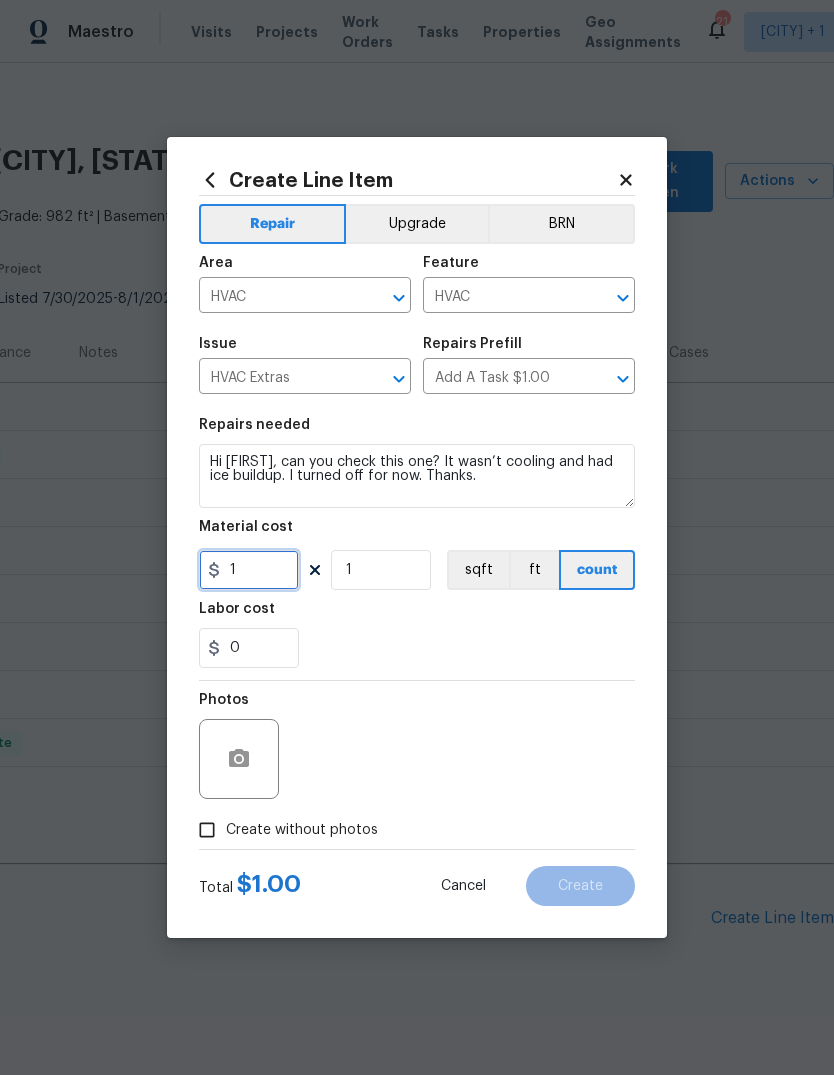 click on "1" at bounding box center (249, 570) 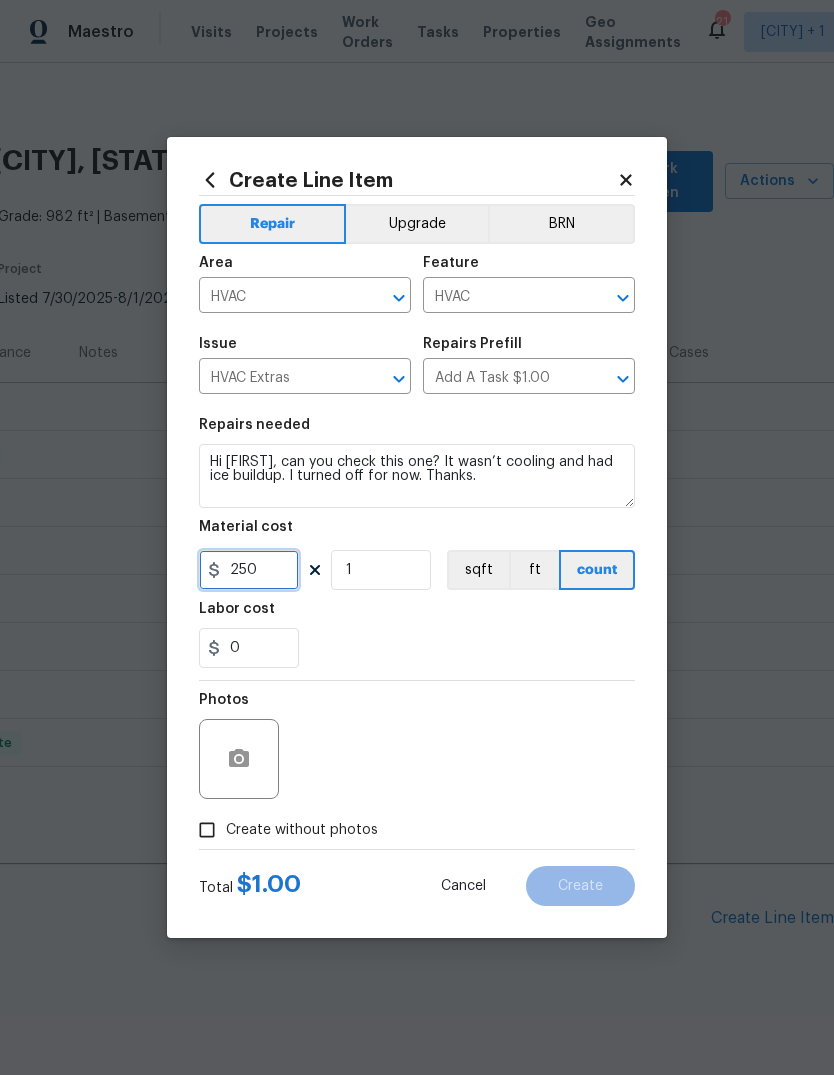 type on "250" 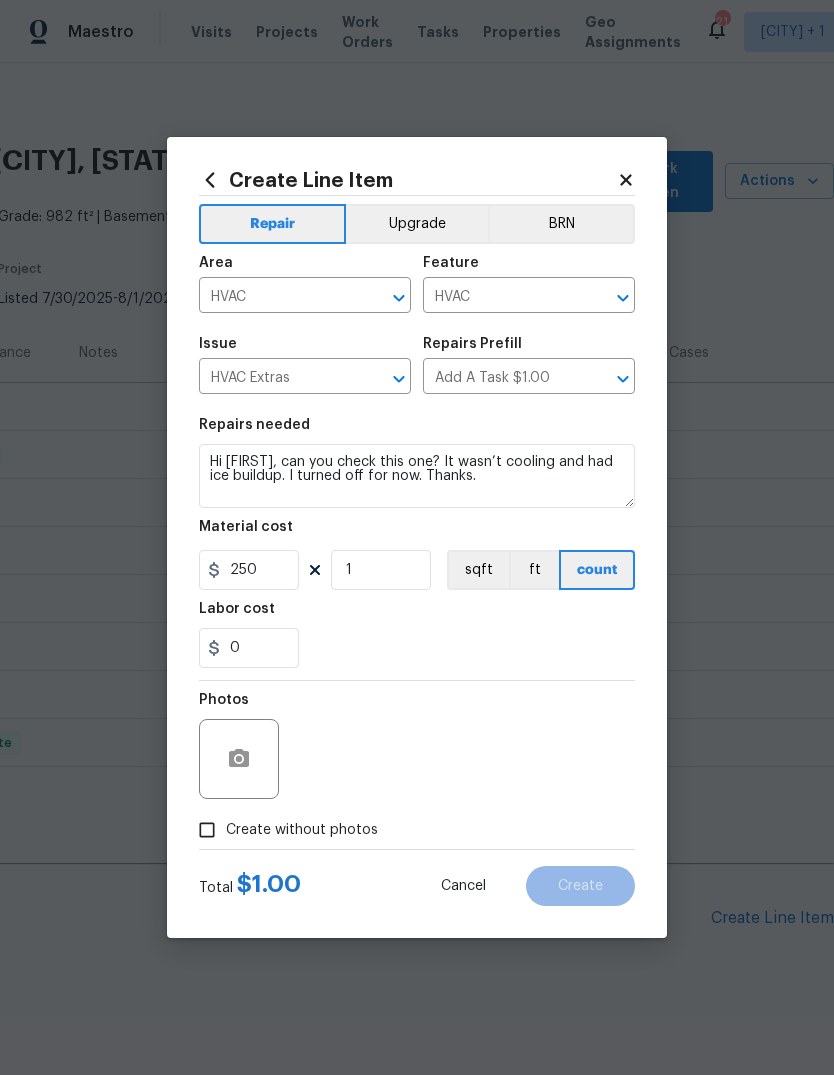 click on "0" at bounding box center (417, 648) 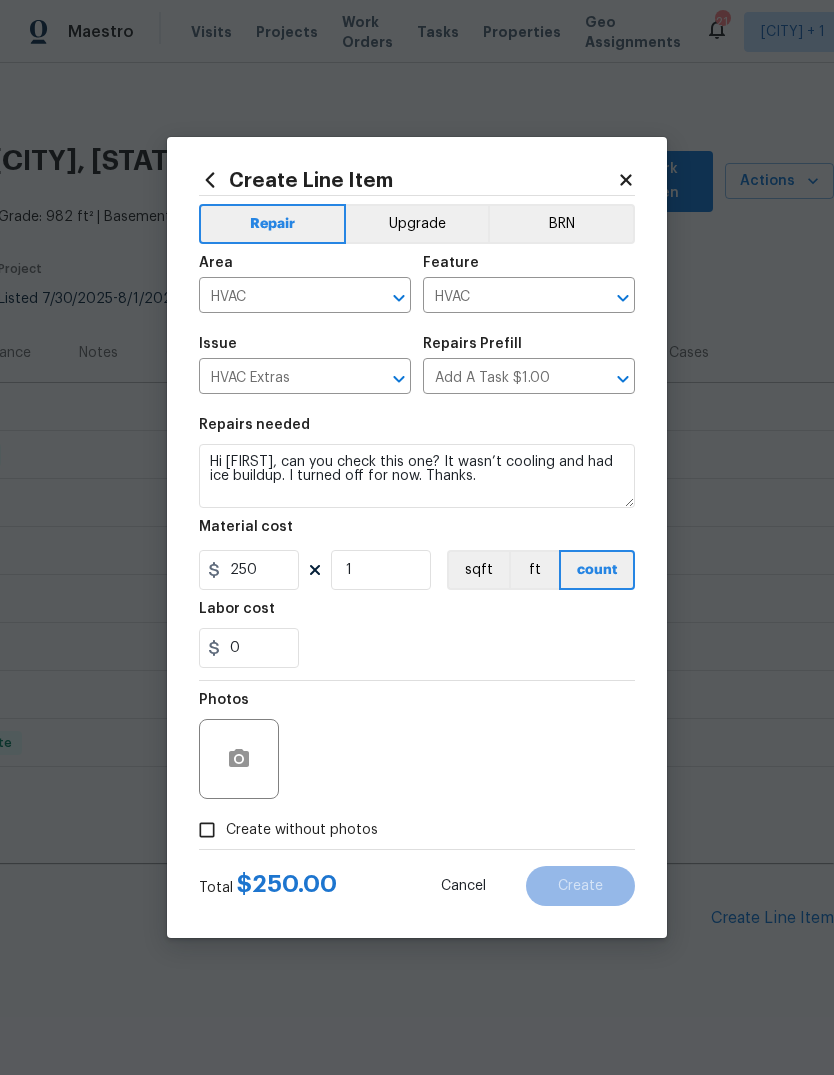 click on "Create without photos" at bounding box center (302, 830) 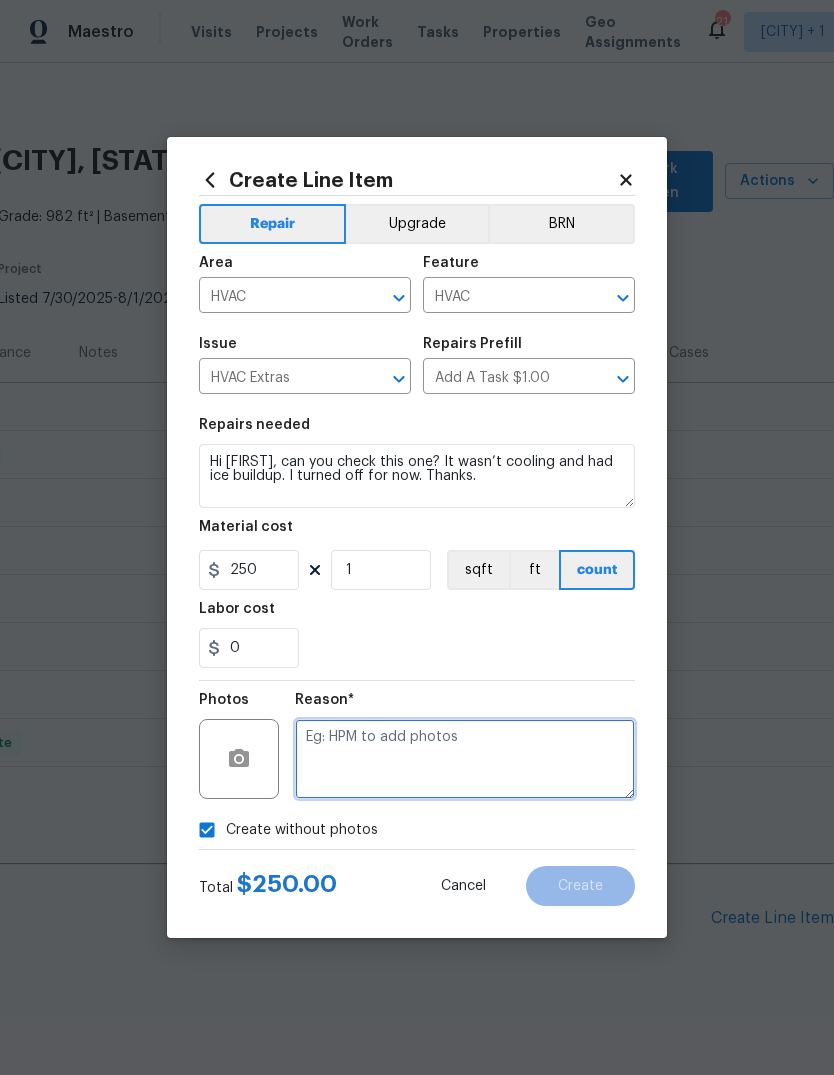 click at bounding box center (465, 759) 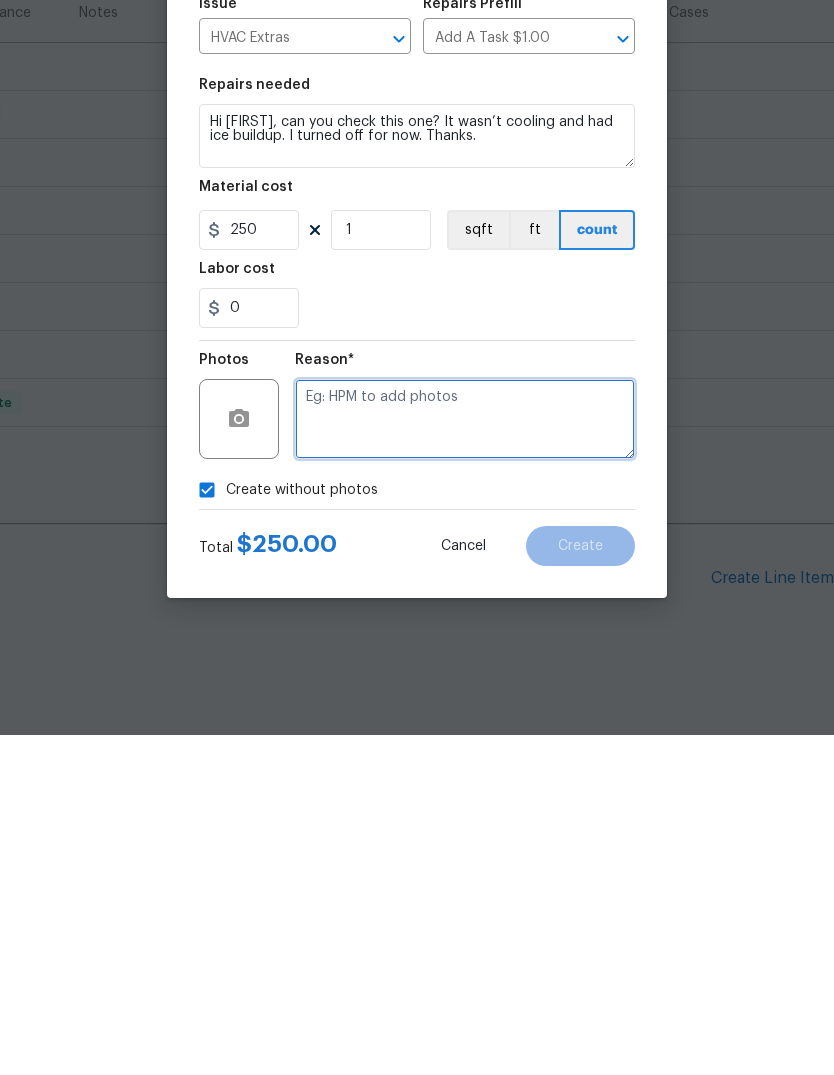 type on "A" 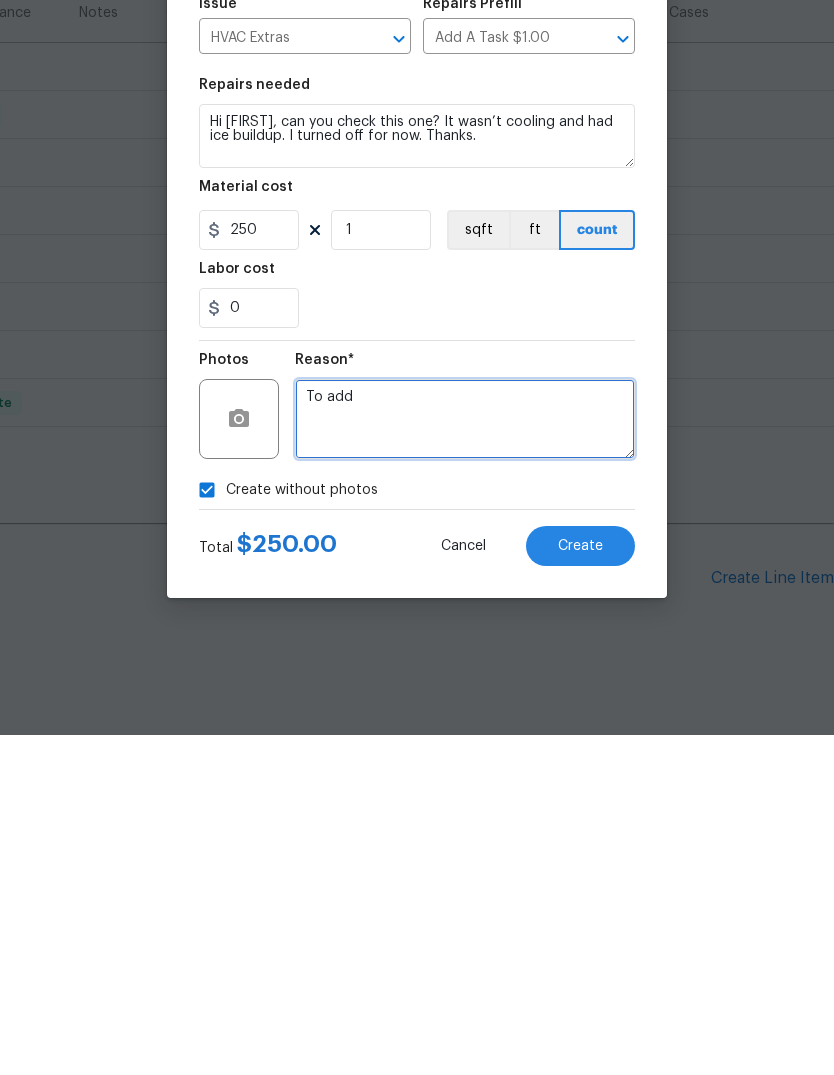 type on "To add" 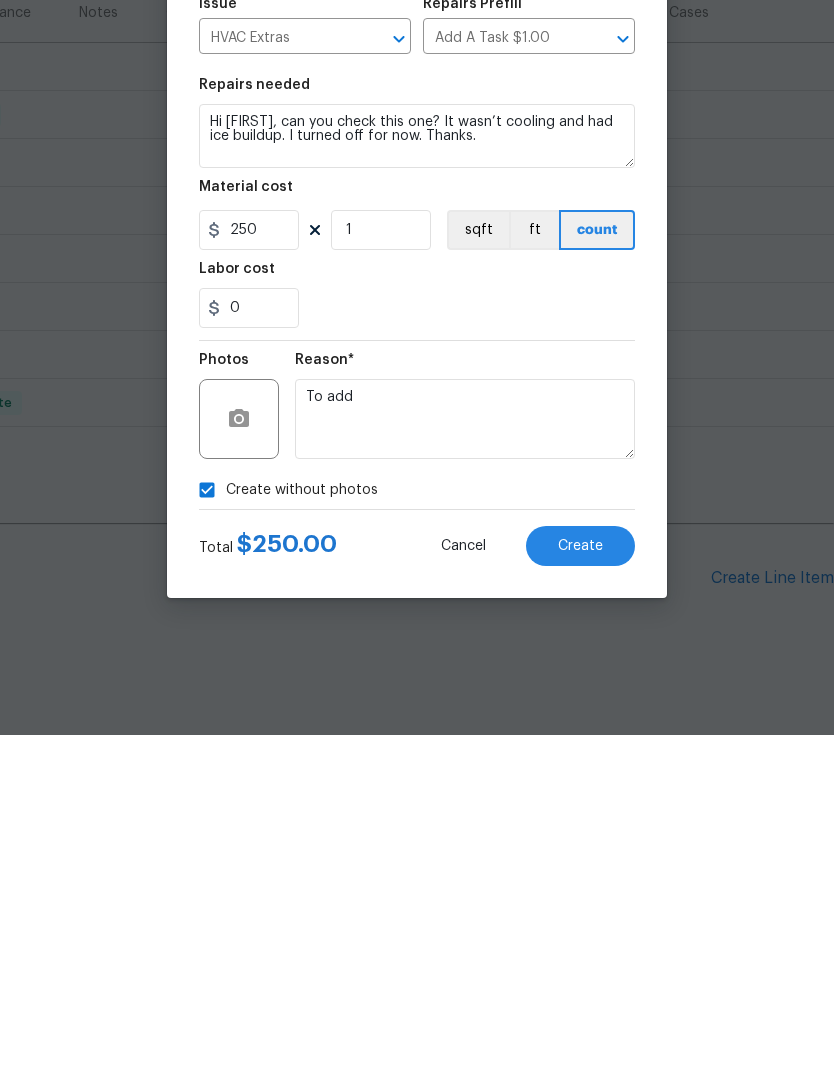 click on "Create" at bounding box center [580, 886] 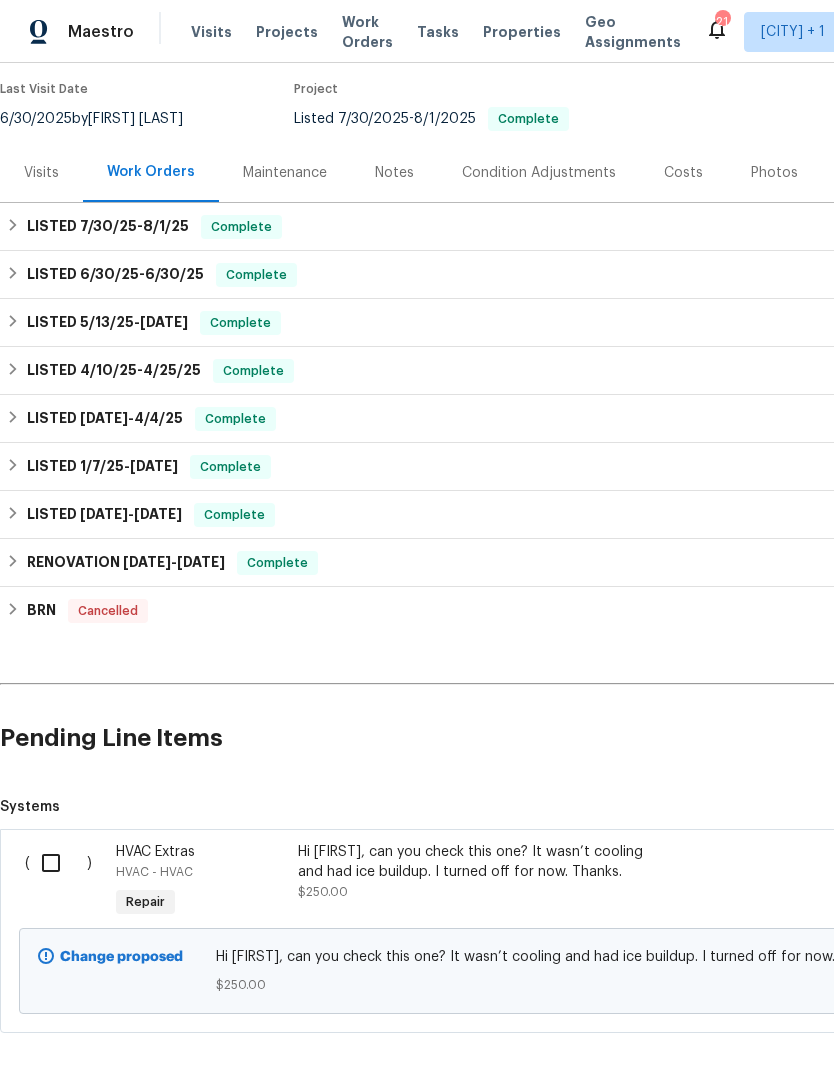 scroll, scrollTop: 179, scrollLeft: 0, axis: vertical 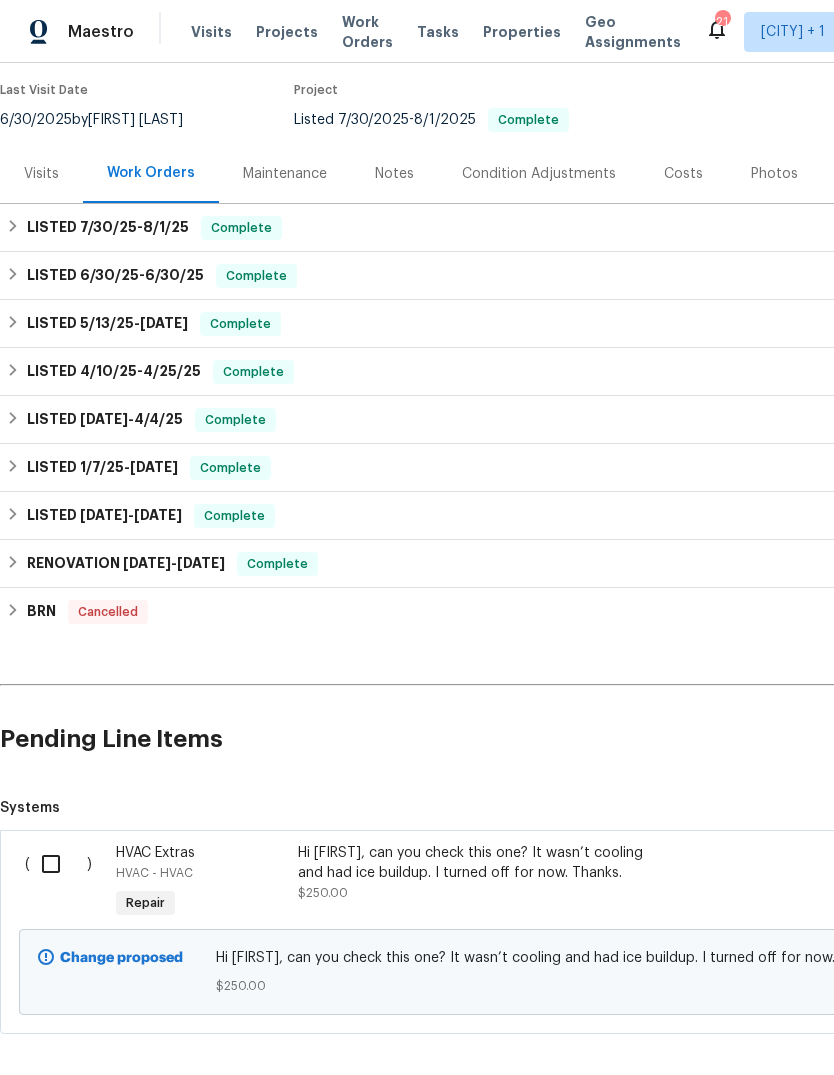 click at bounding box center [58, 864] 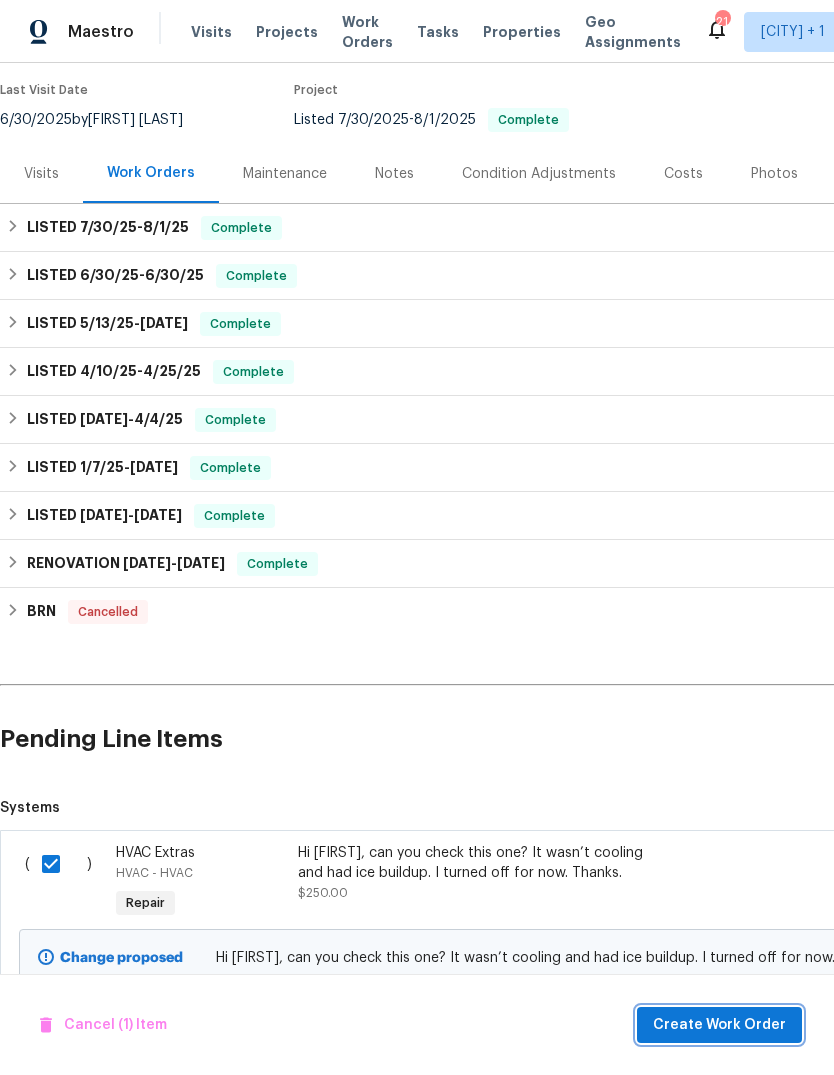 click on "Create Work Order" at bounding box center (719, 1025) 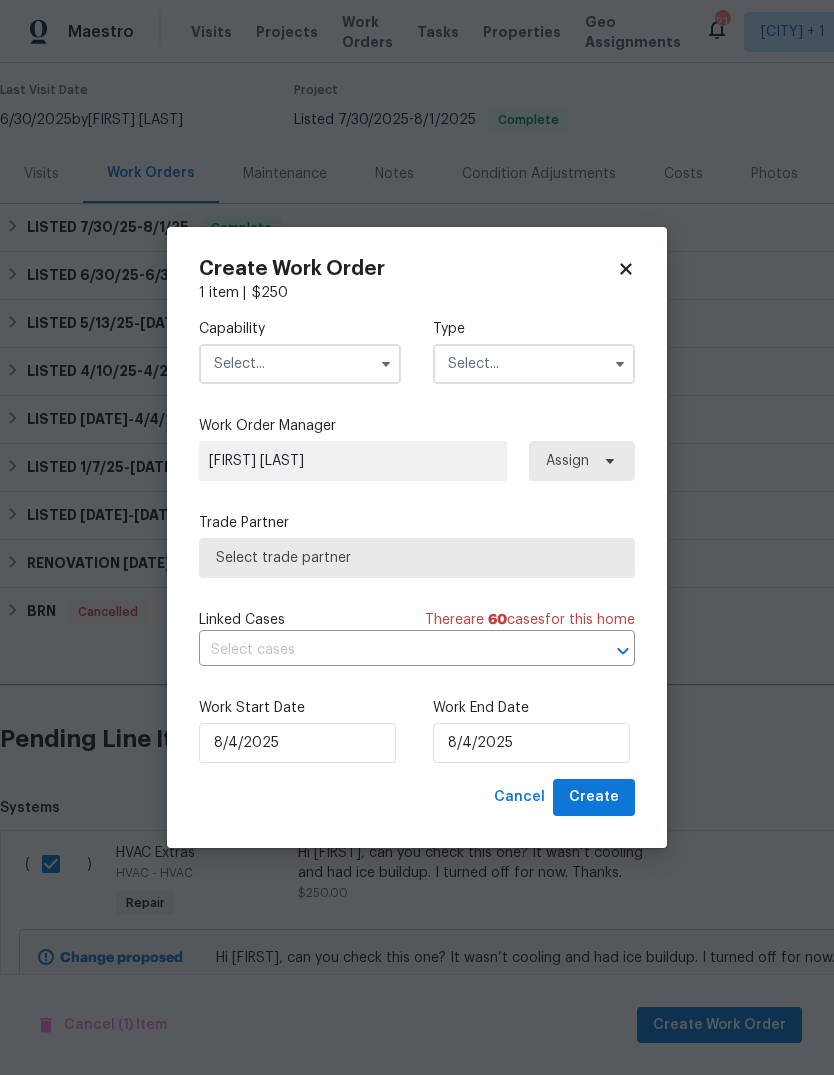 click at bounding box center [300, 364] 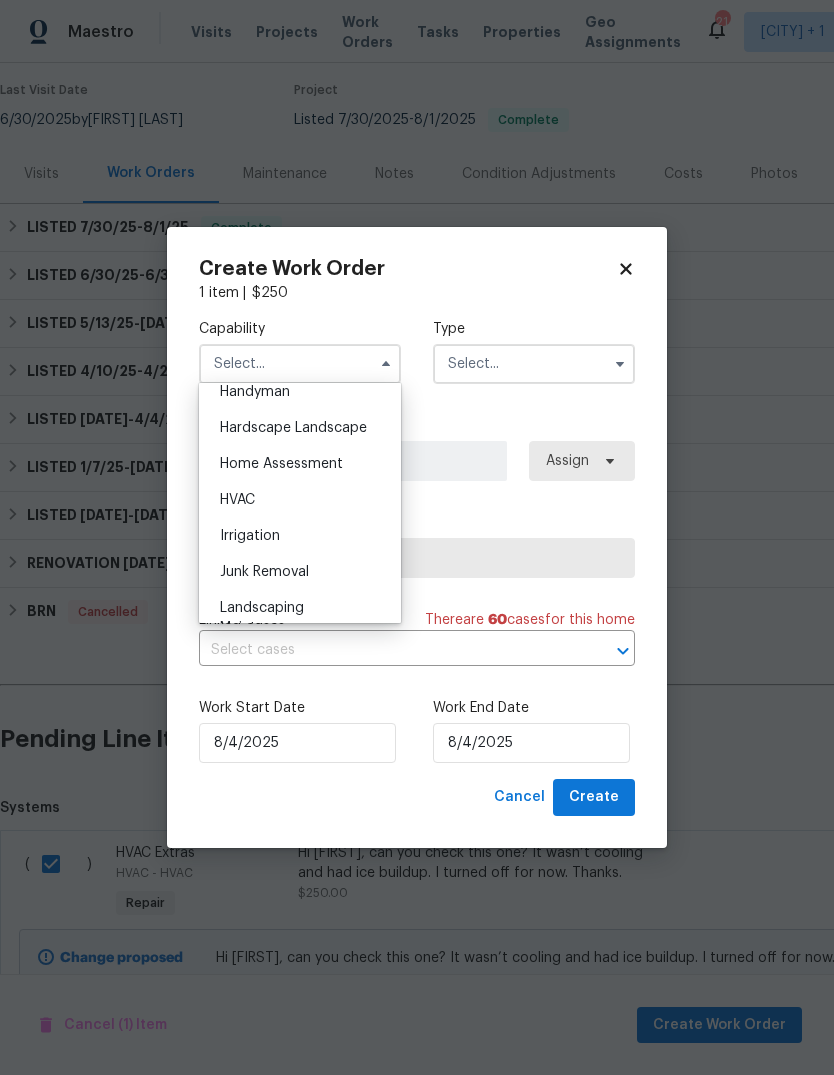 scroll, scrollTop: 1120, scrollLeft: 0, axis: vertical 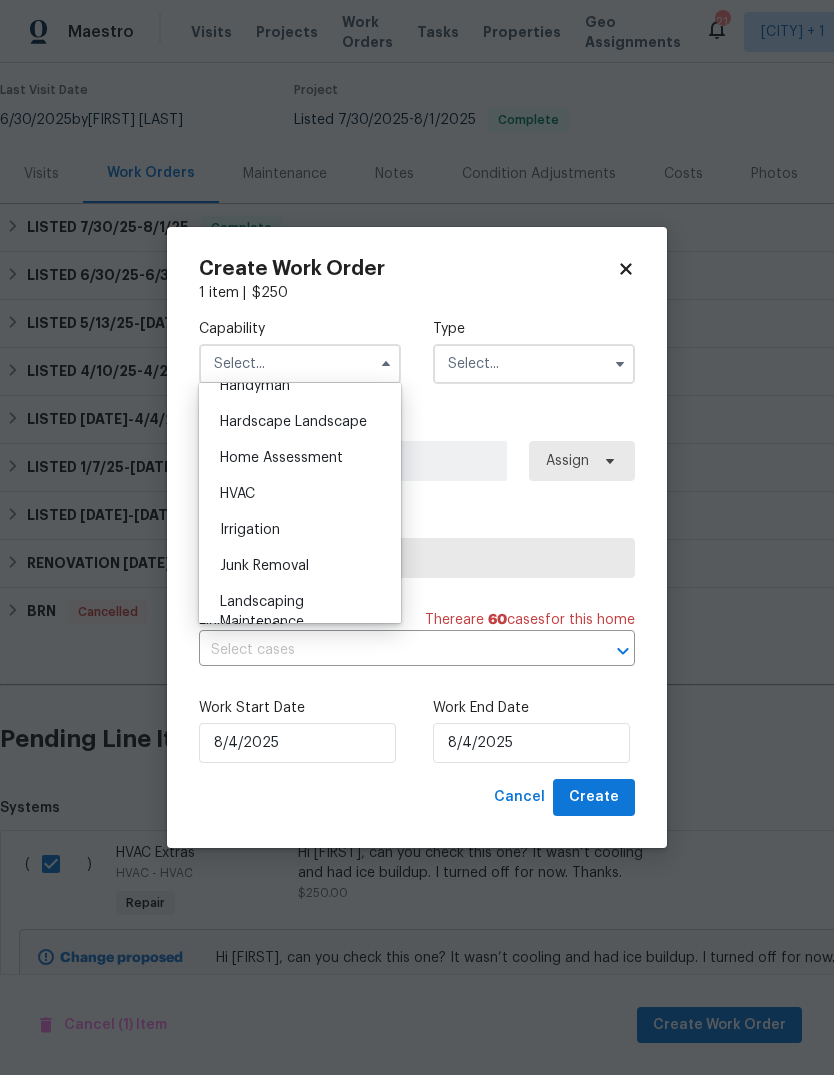 click on "HVAC" at bounding box center [237, 494] 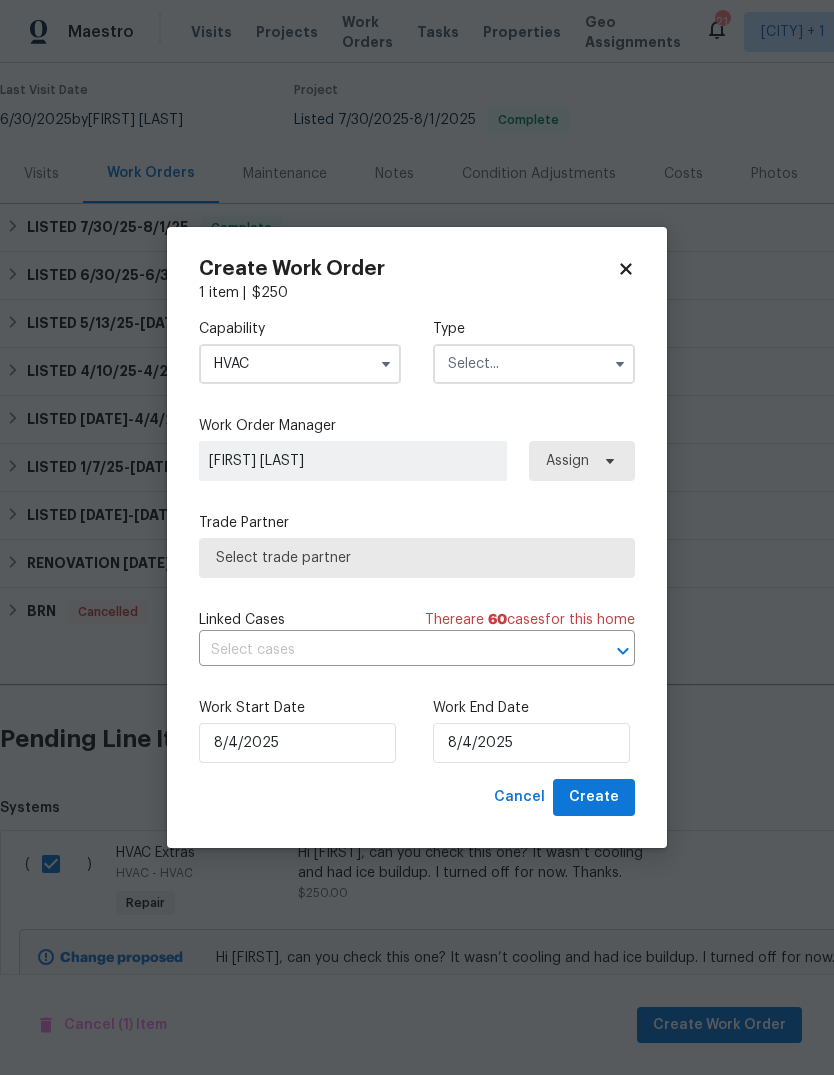 click at bounding box center [534, 364] 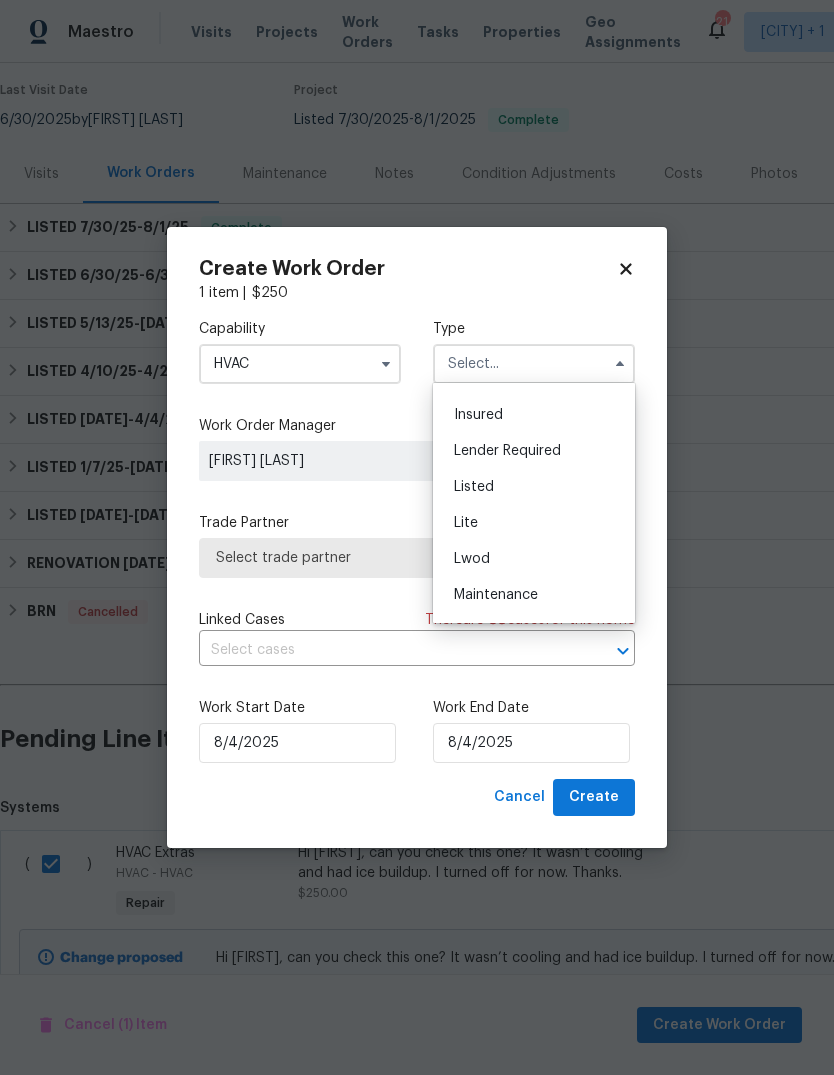scroll, scrollTop: 140, scrollLeft: 0, axis: vertical 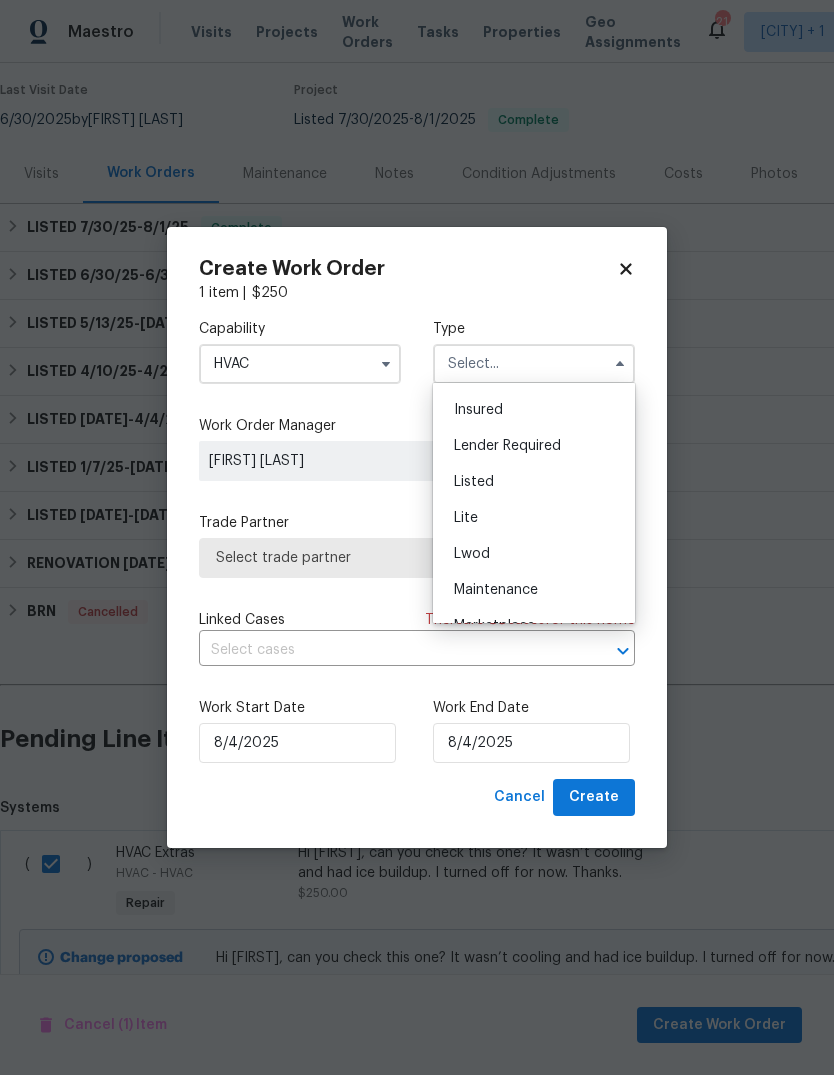 click on "Listed" at bounding box center (474, 482) 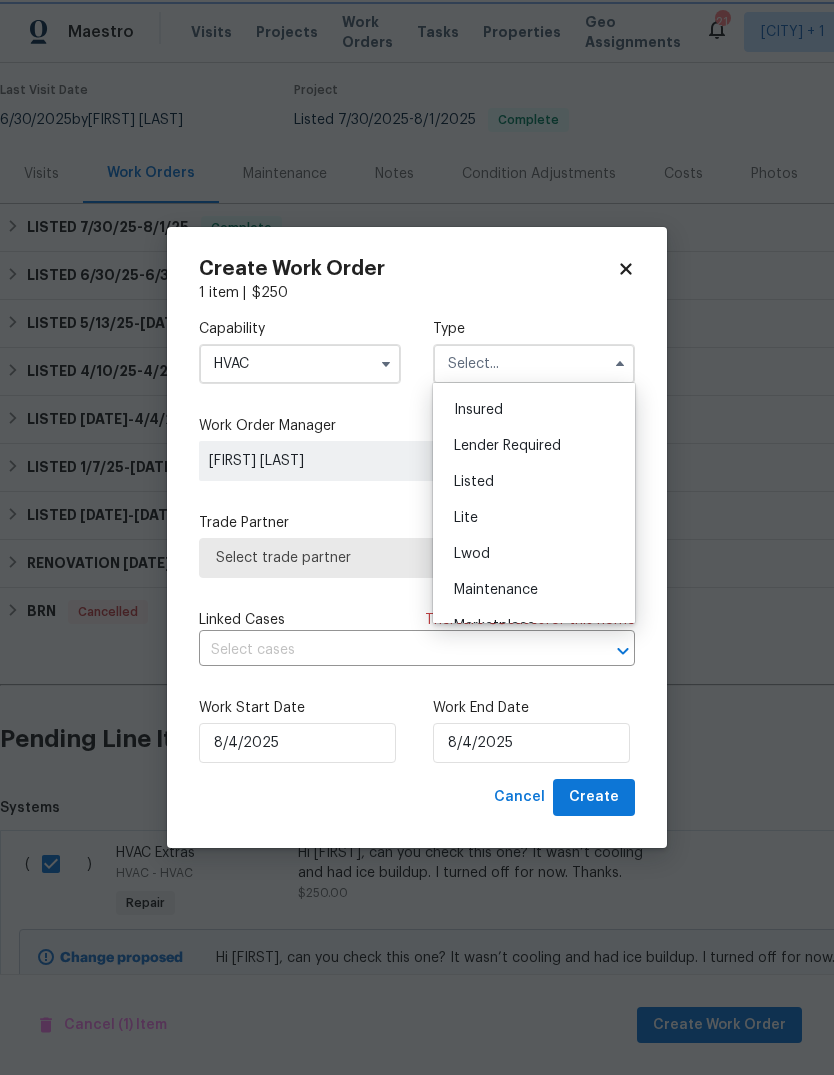 type on "Listed" 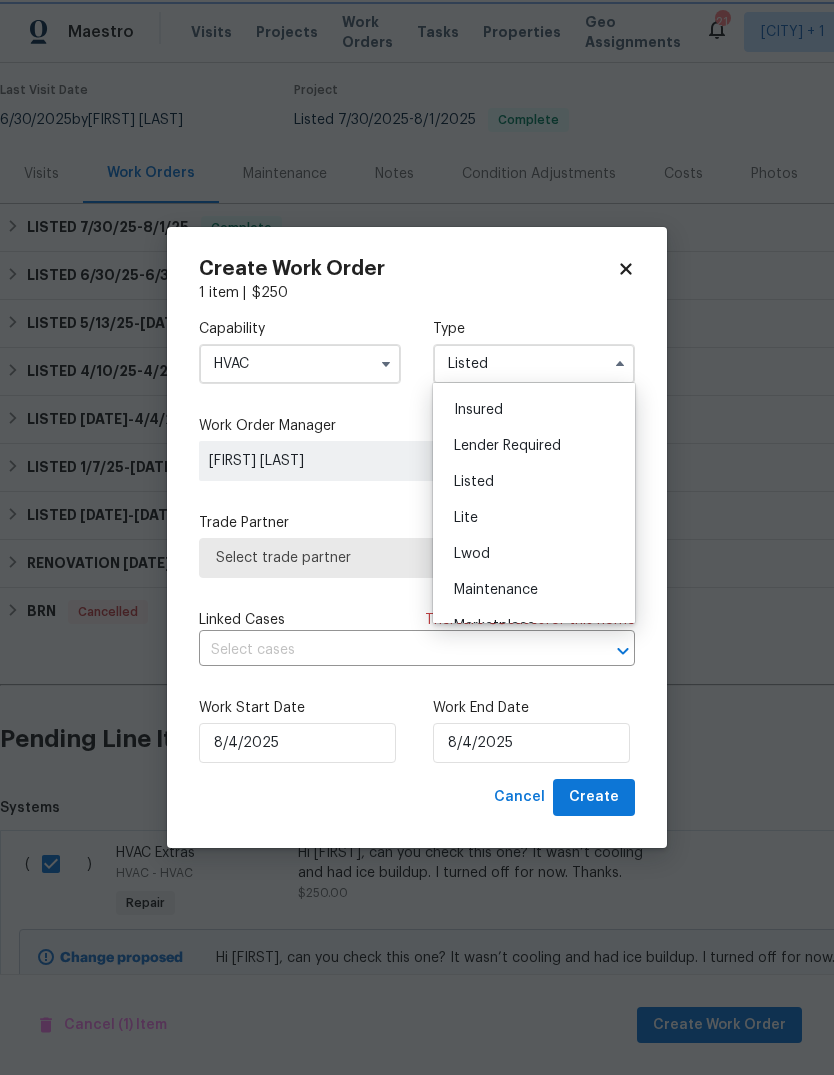 scroll, scrollTop: 0, scrollLeft: 0, axis: both 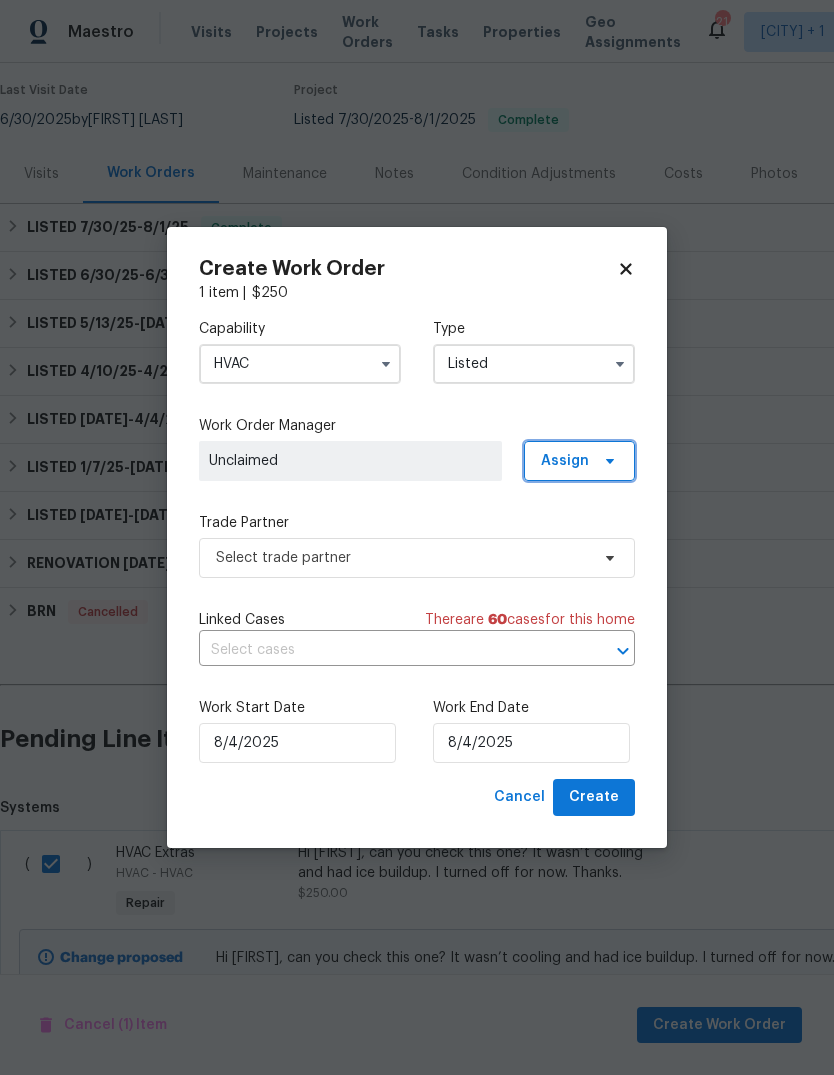 click on "Assign" at bounding box center [565, 461] 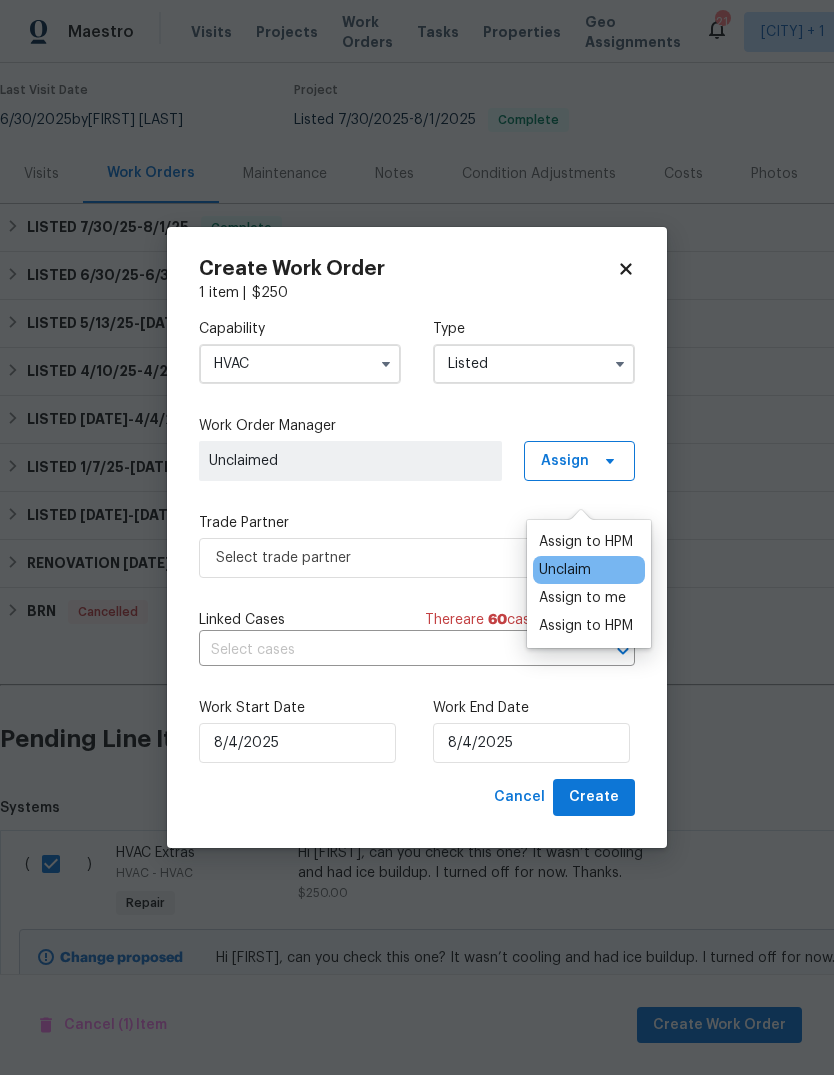 click on "Assign to HPM" at bounding box center (586, 542) 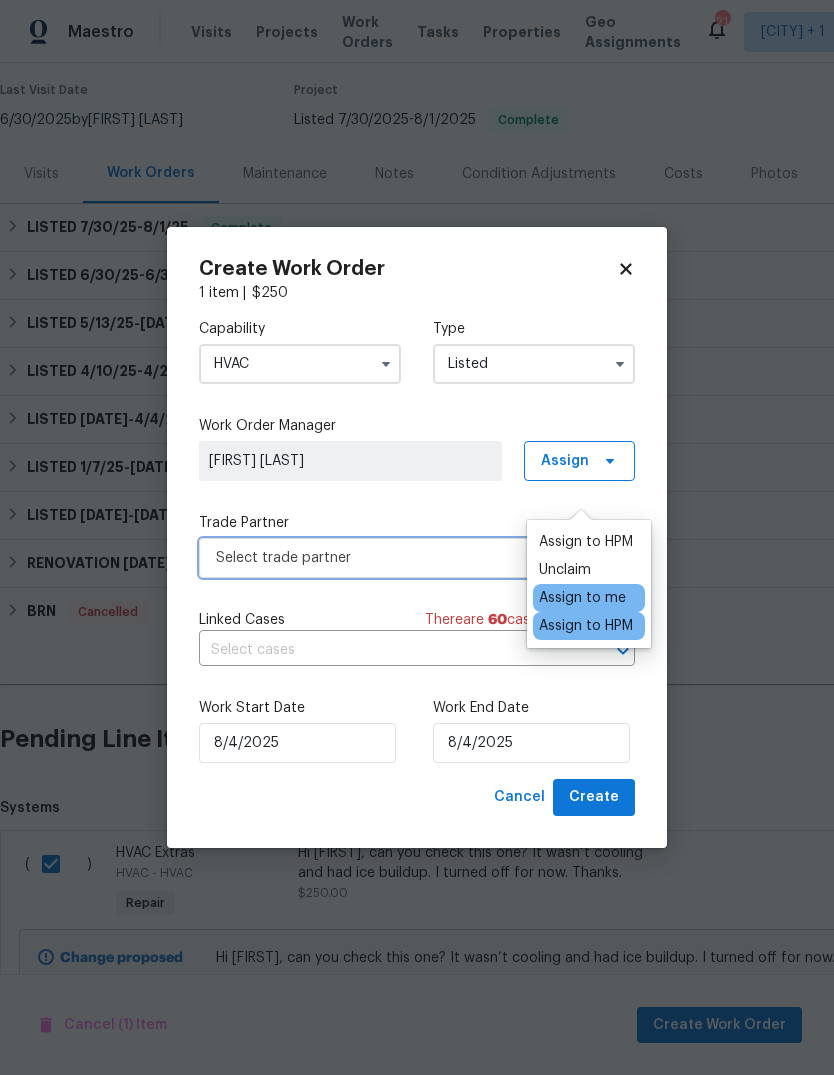 click on "Select trade partner" at bounding box center (402, 558) 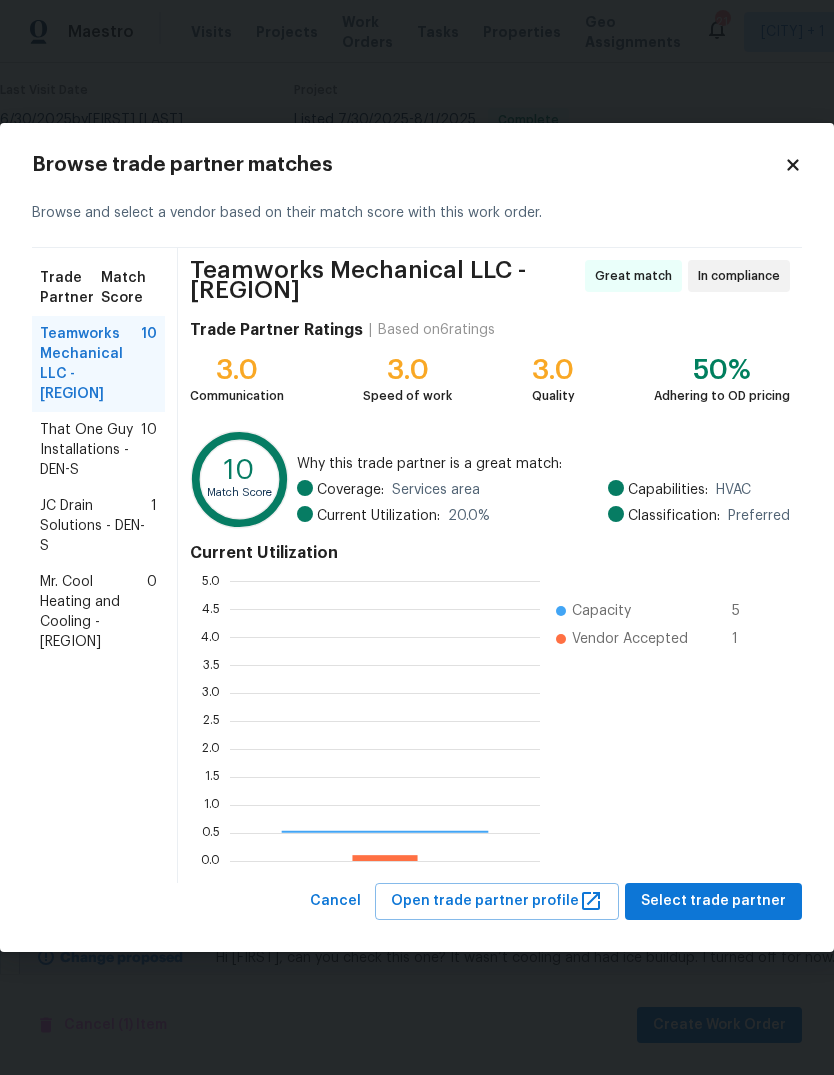 scroll, scrollTop: 2, scrollLeft: 2, axis: both 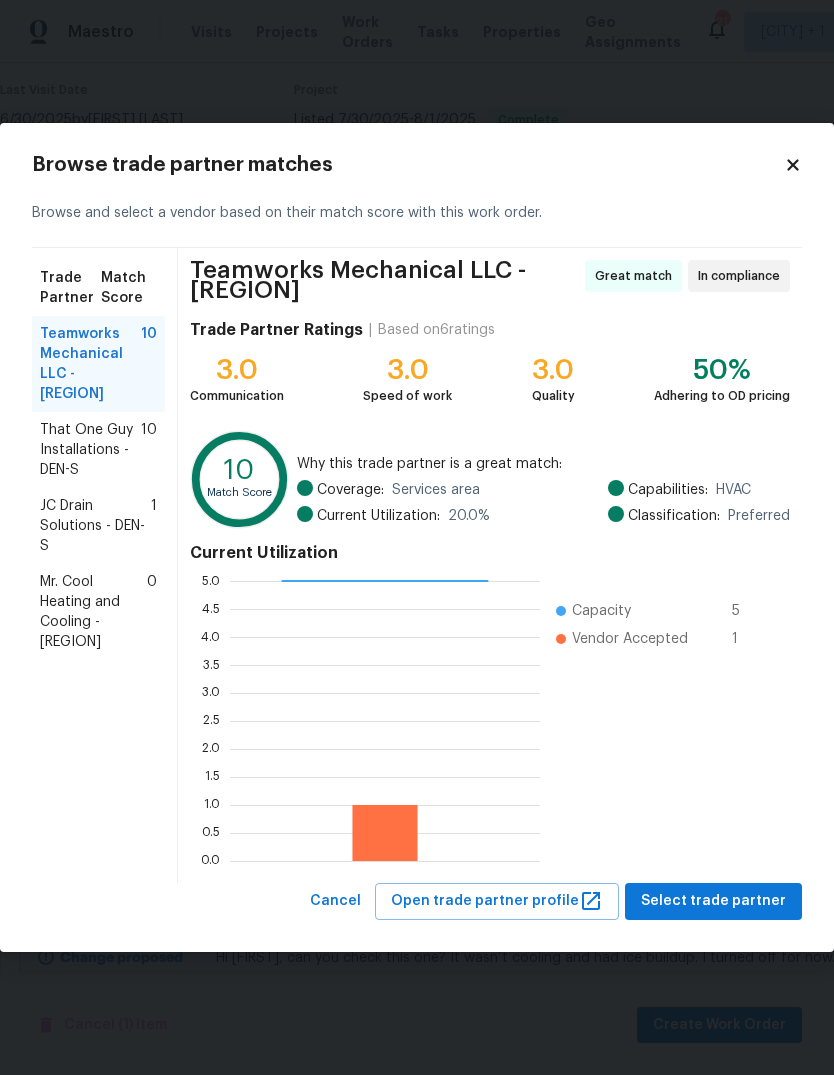 click on "That One Guy Installations - DEN-S" at bounding box center (90, 450) 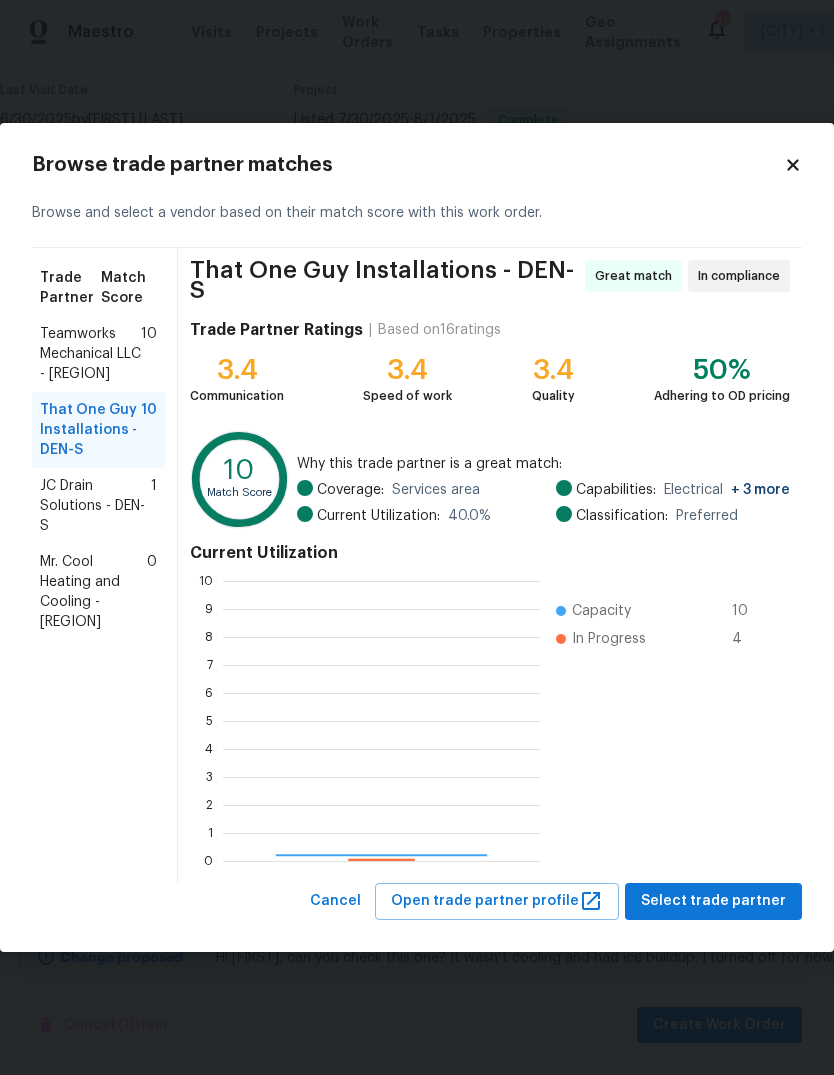 scroll, scrollTop: 2, scrollLeft: 2, axis: both 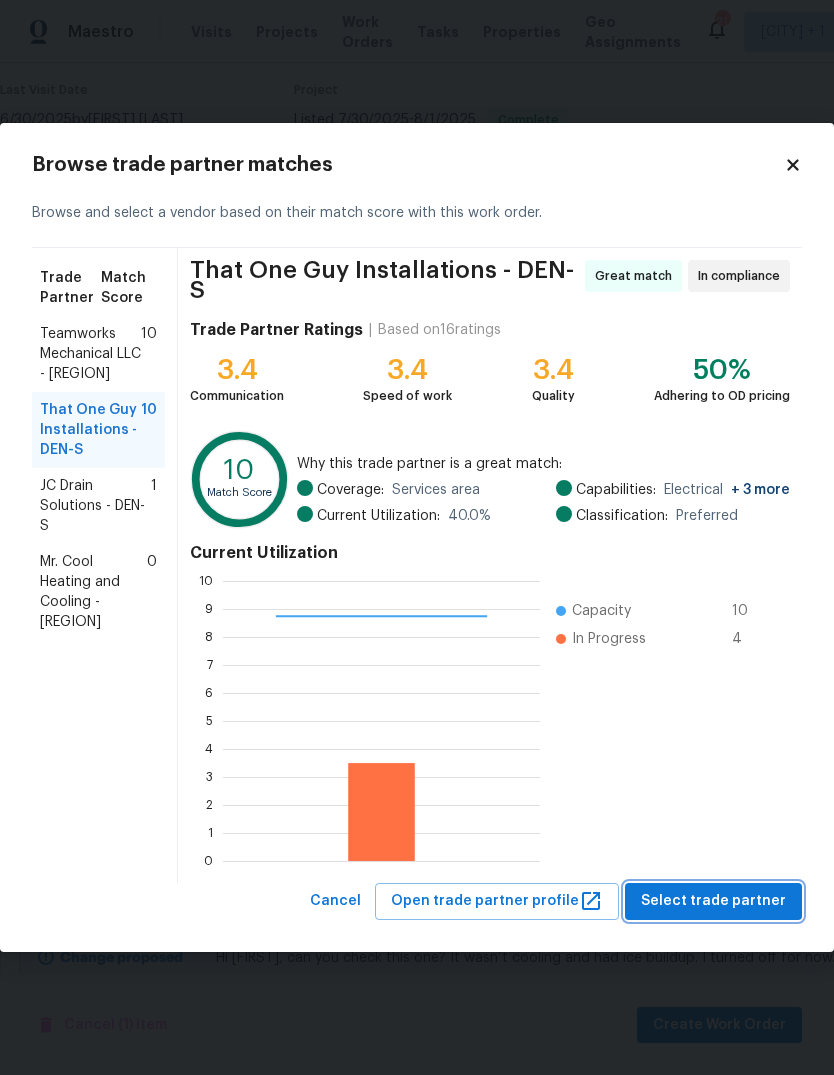 click on "Select trade partner" at bounding box center [713, 901] 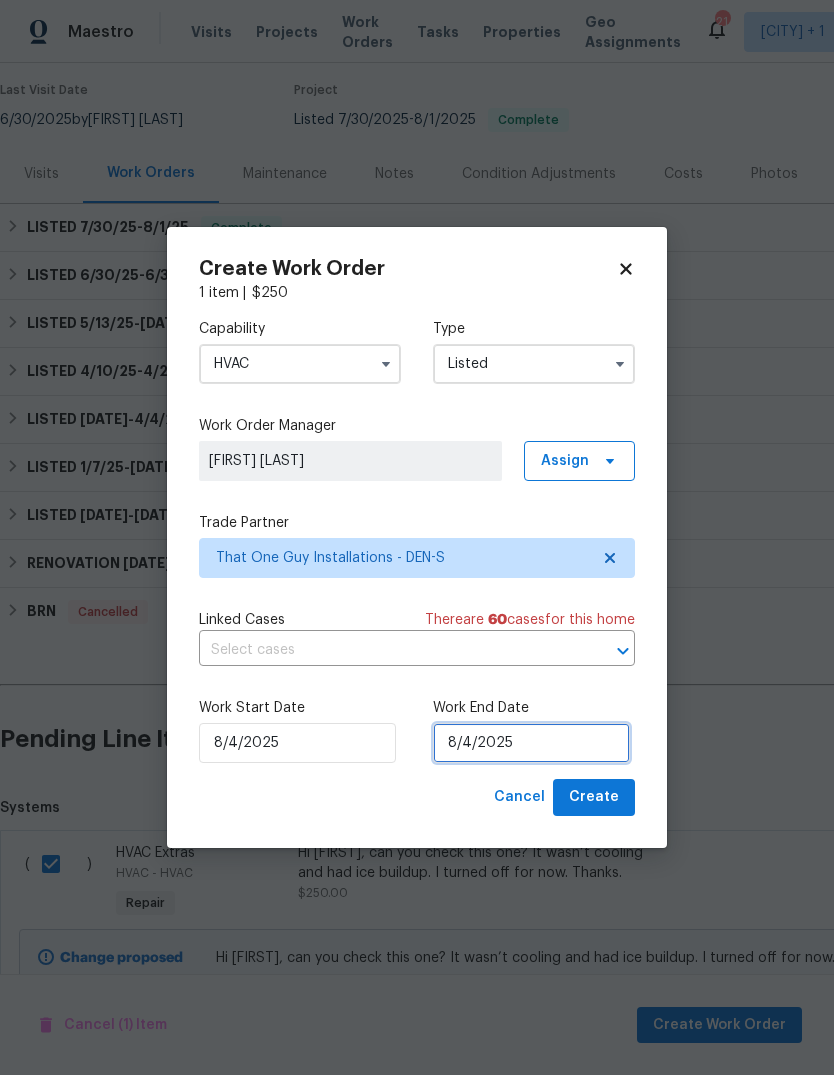 click on "8/4/2025" at bounding box center (531, 743) 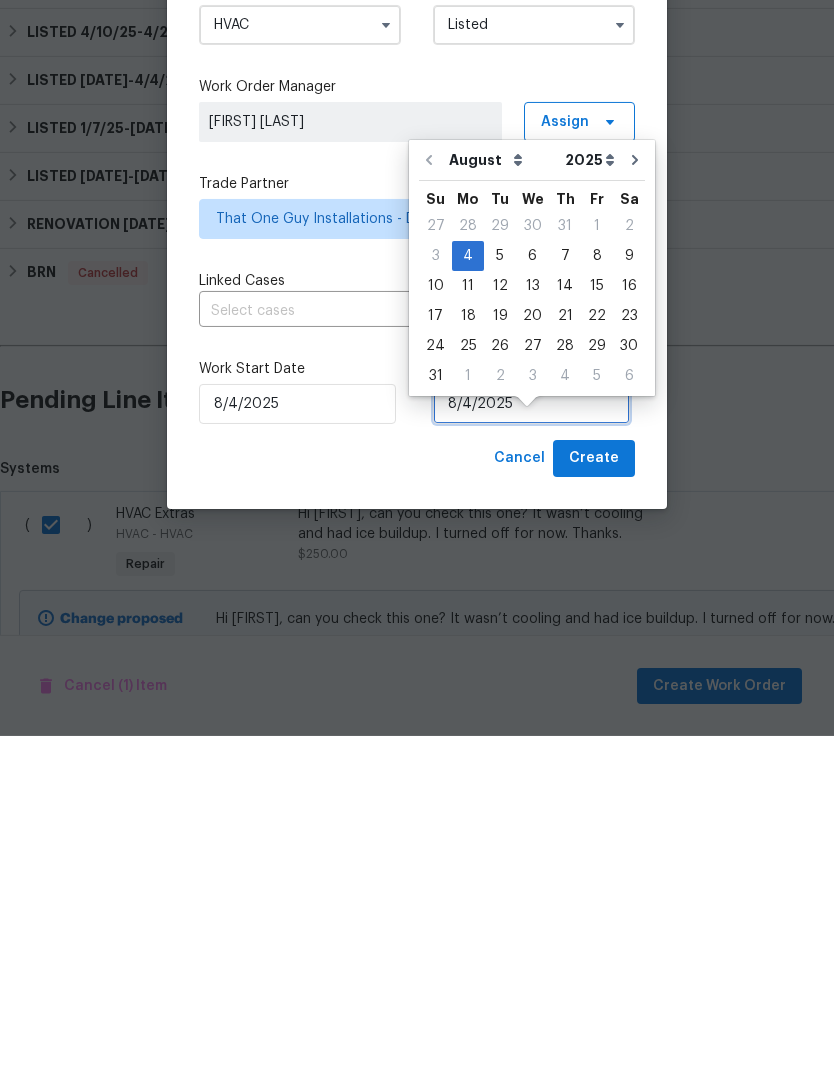 scroll, scrollTop: 62, scrollLeft: 0, axis: vertical 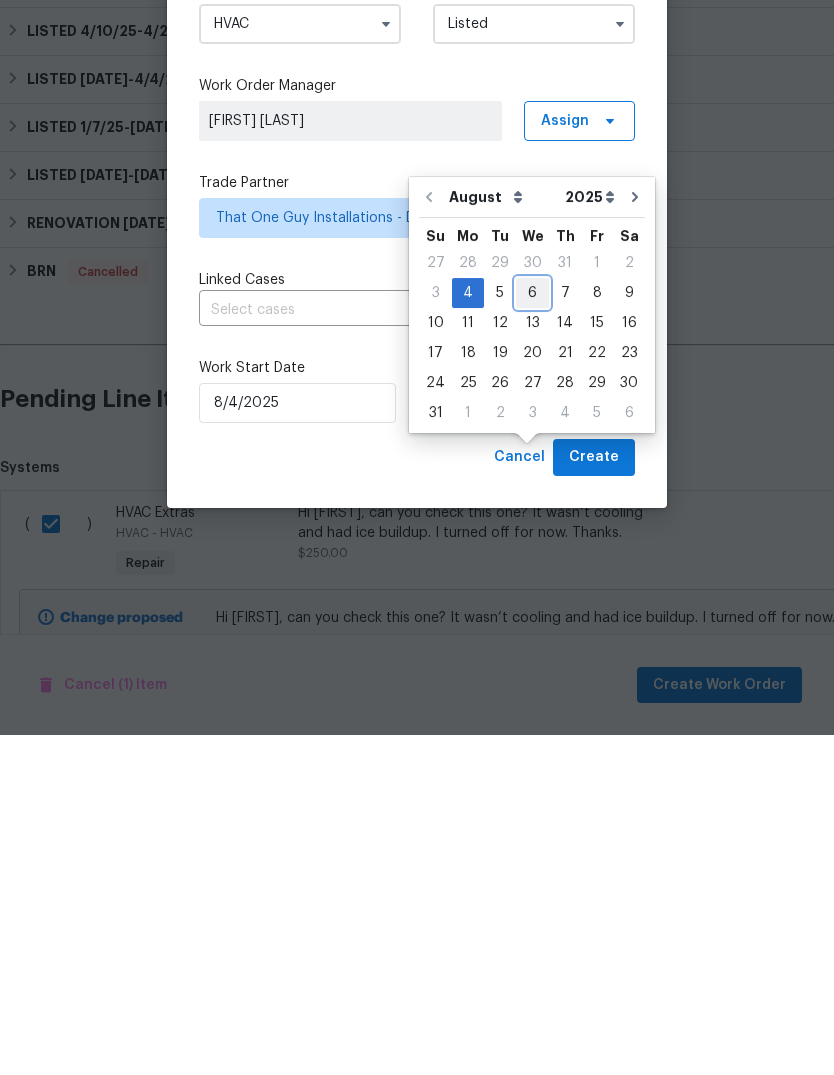 click on "6" at bounding box center [532, 633] 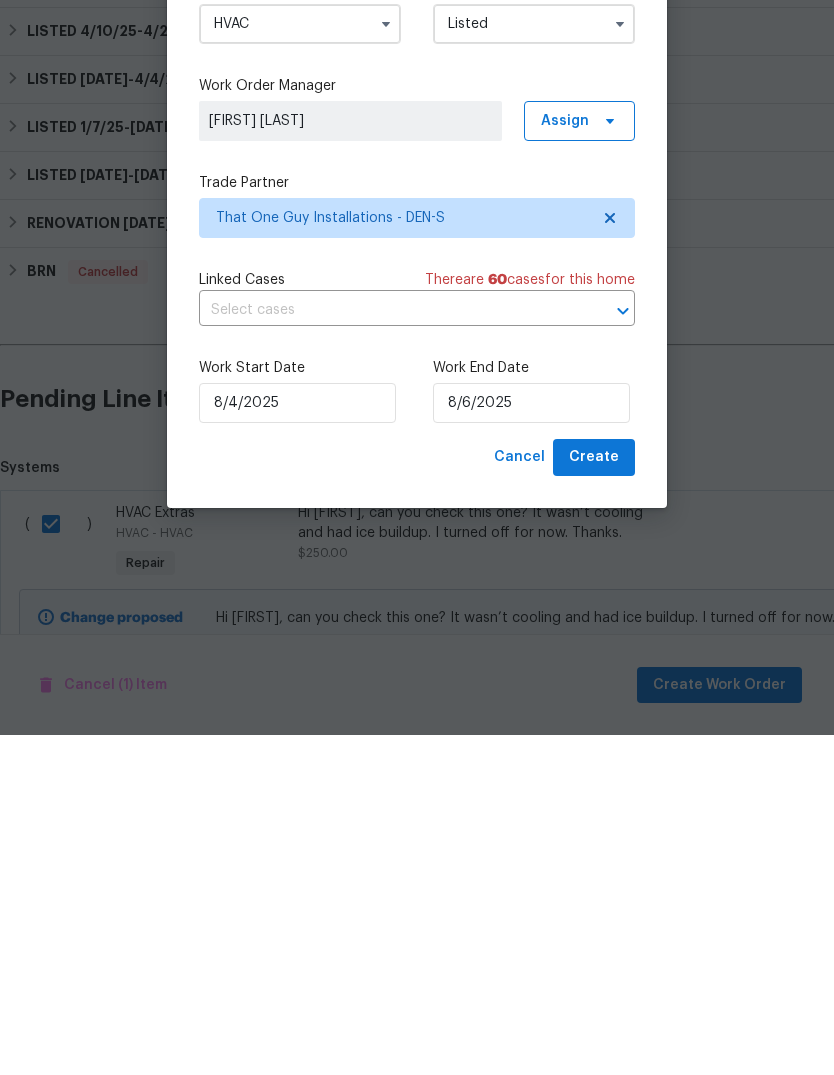 scroll, scrollTop: 75, scrollLeft: 0, axis: vertical 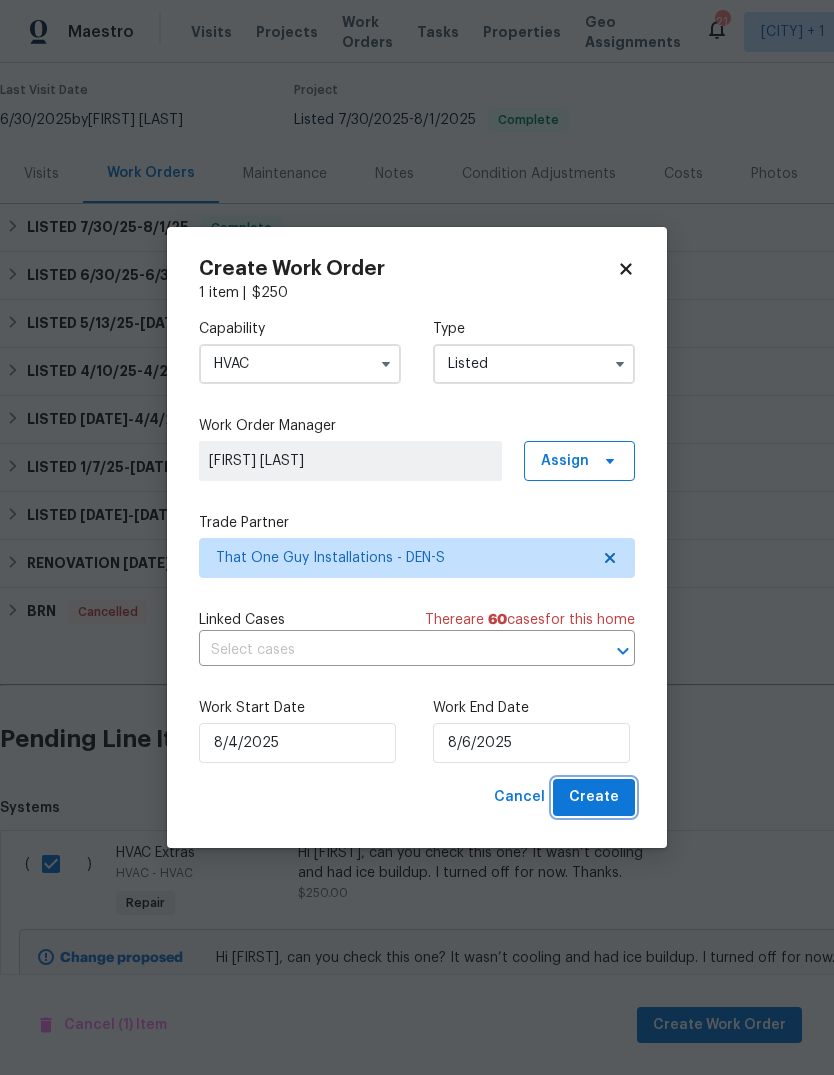 click on "Create" at bounding box center (594, 797) 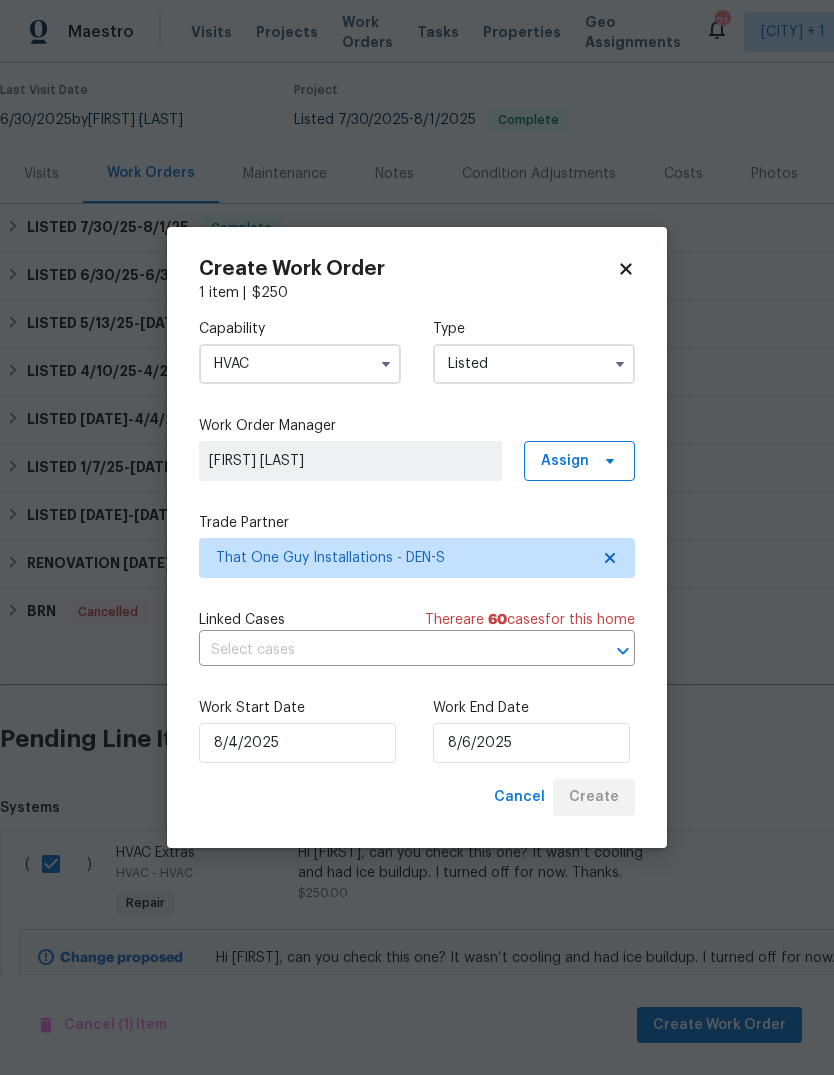 checkbox on "false" 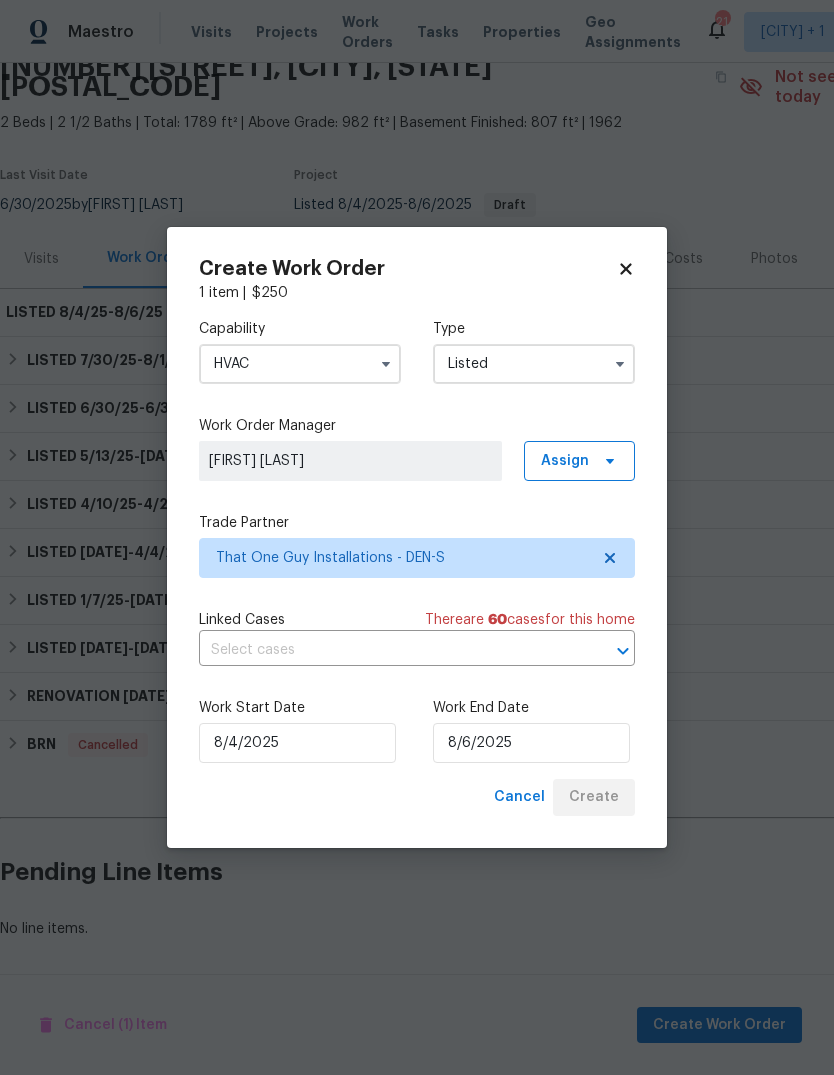 scroll, scrollTop: 73, scrollLeft: 0, axis: vertical 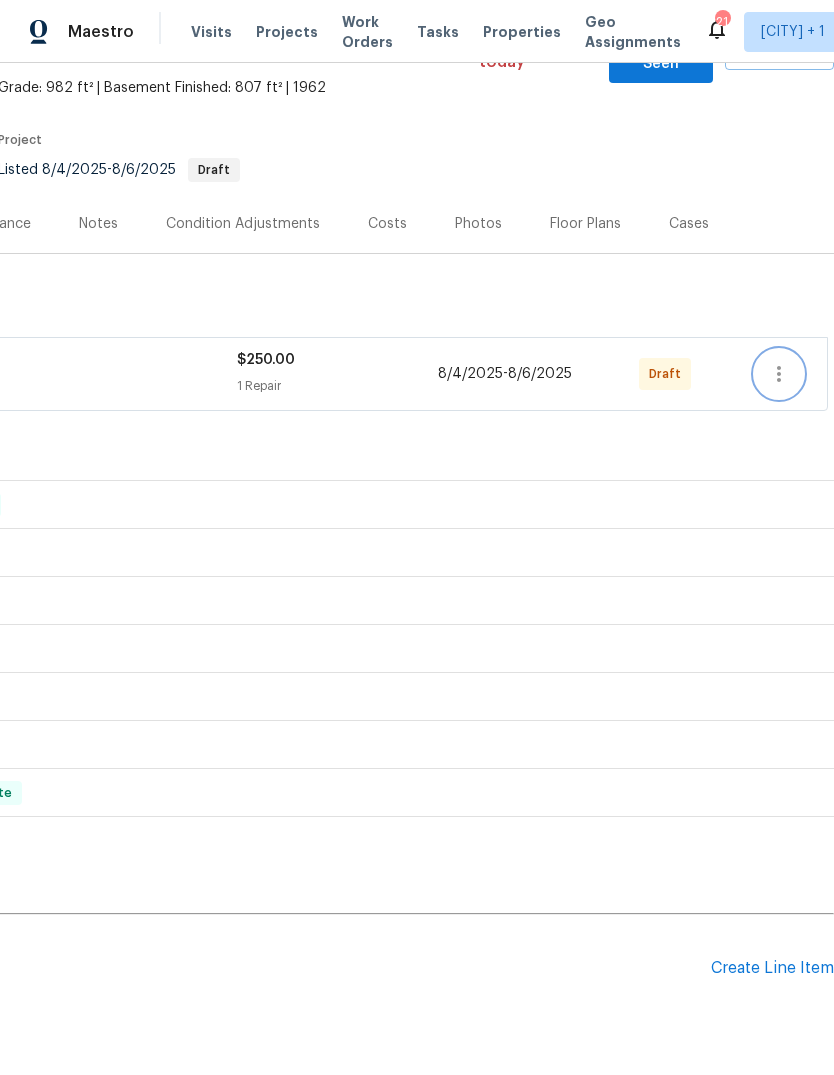 click 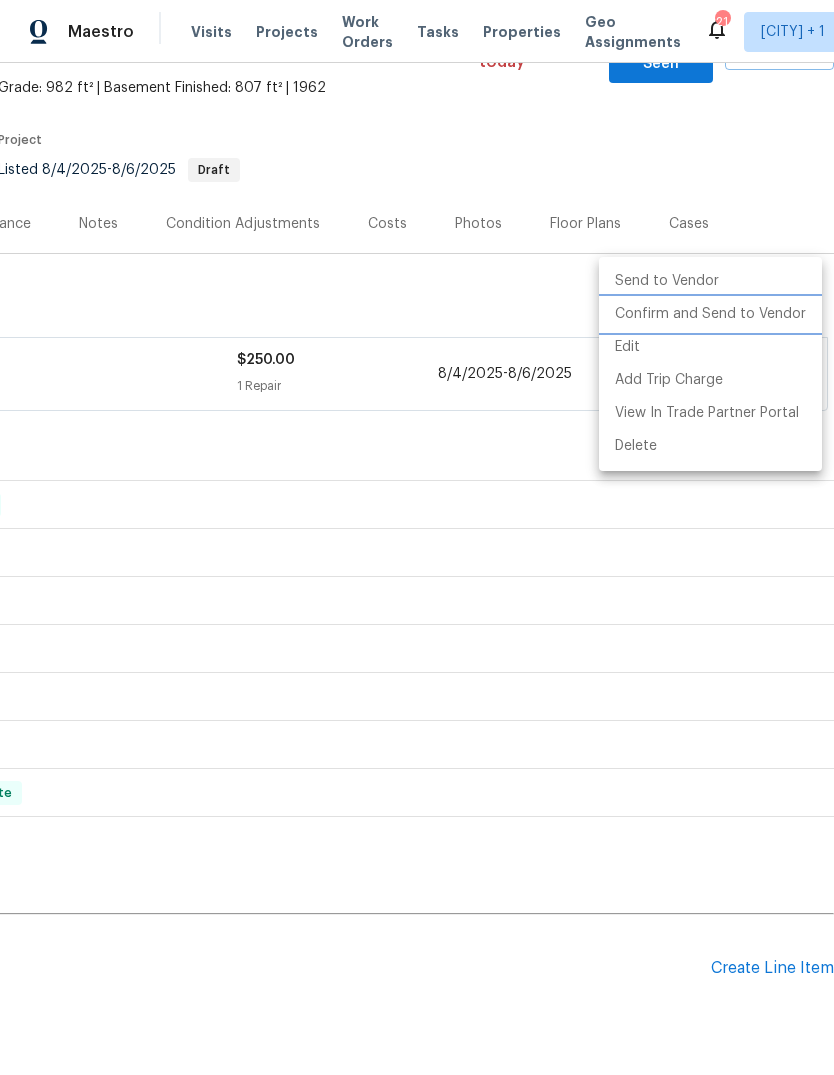 click on "Confirm and Send to Vendor" at bounding box center (710, 314) 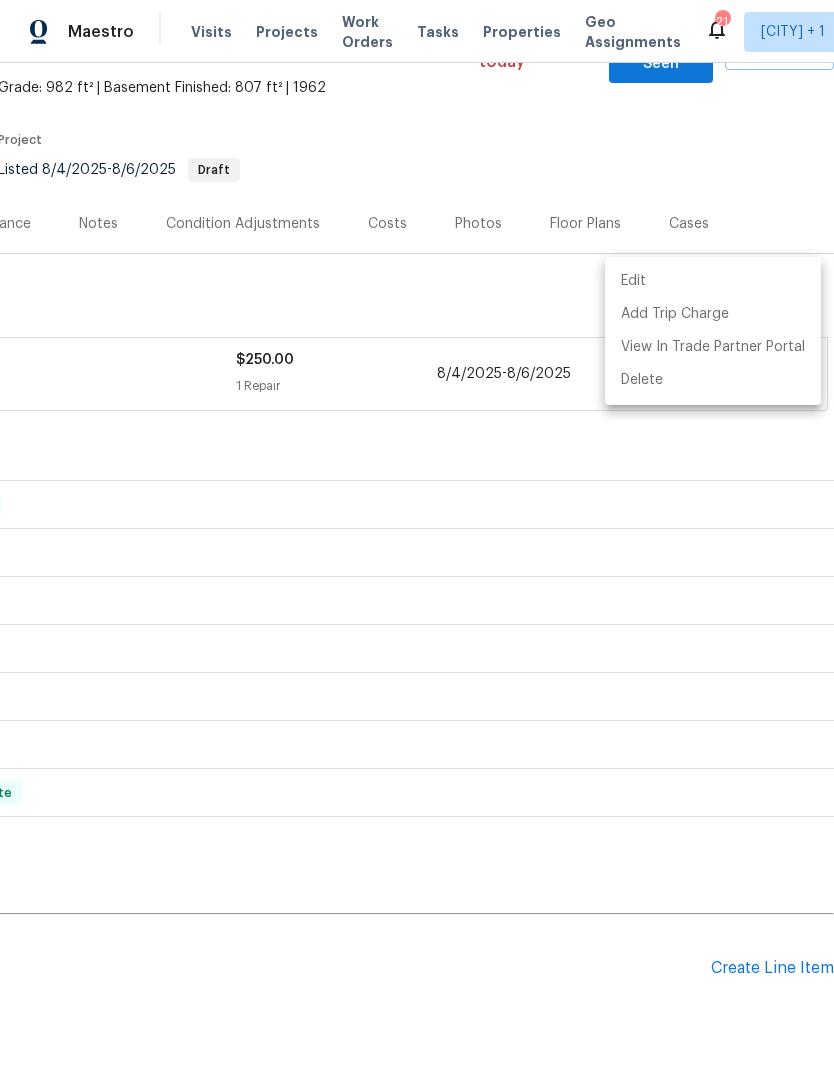 click at bounding box center (417, 537) 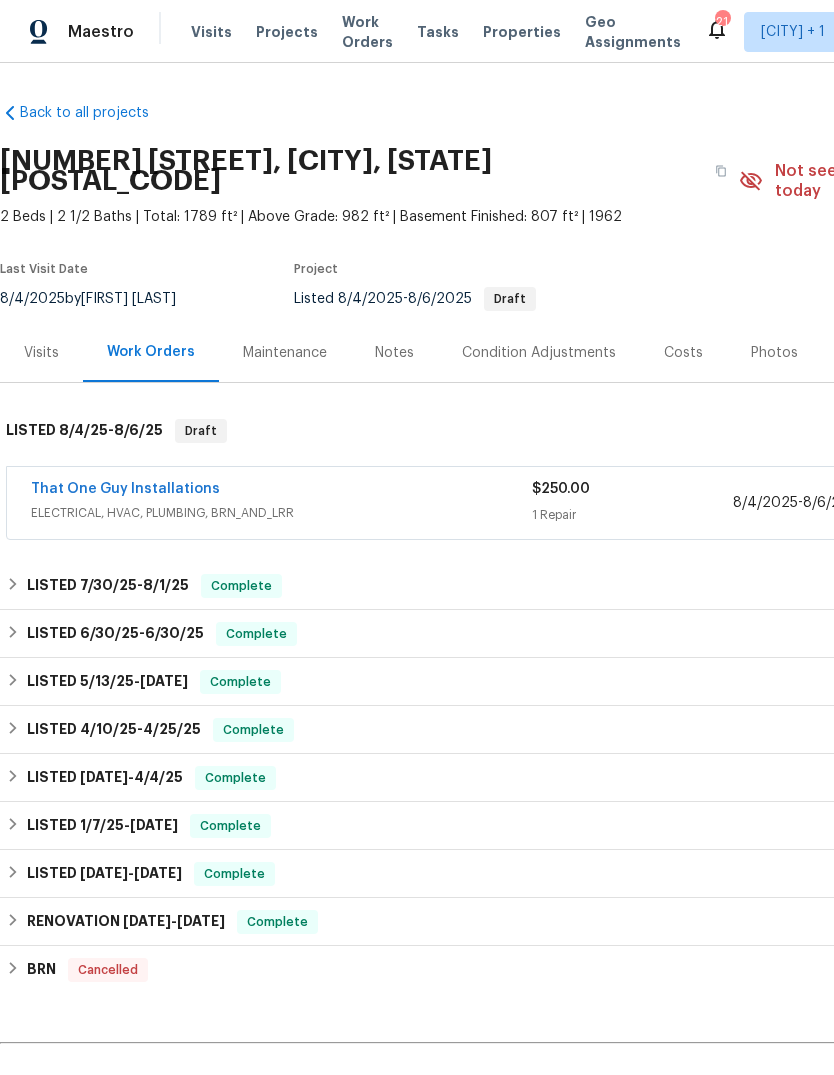 scroll, scrollTop: 0, scrollLeft: 0, axis: both 